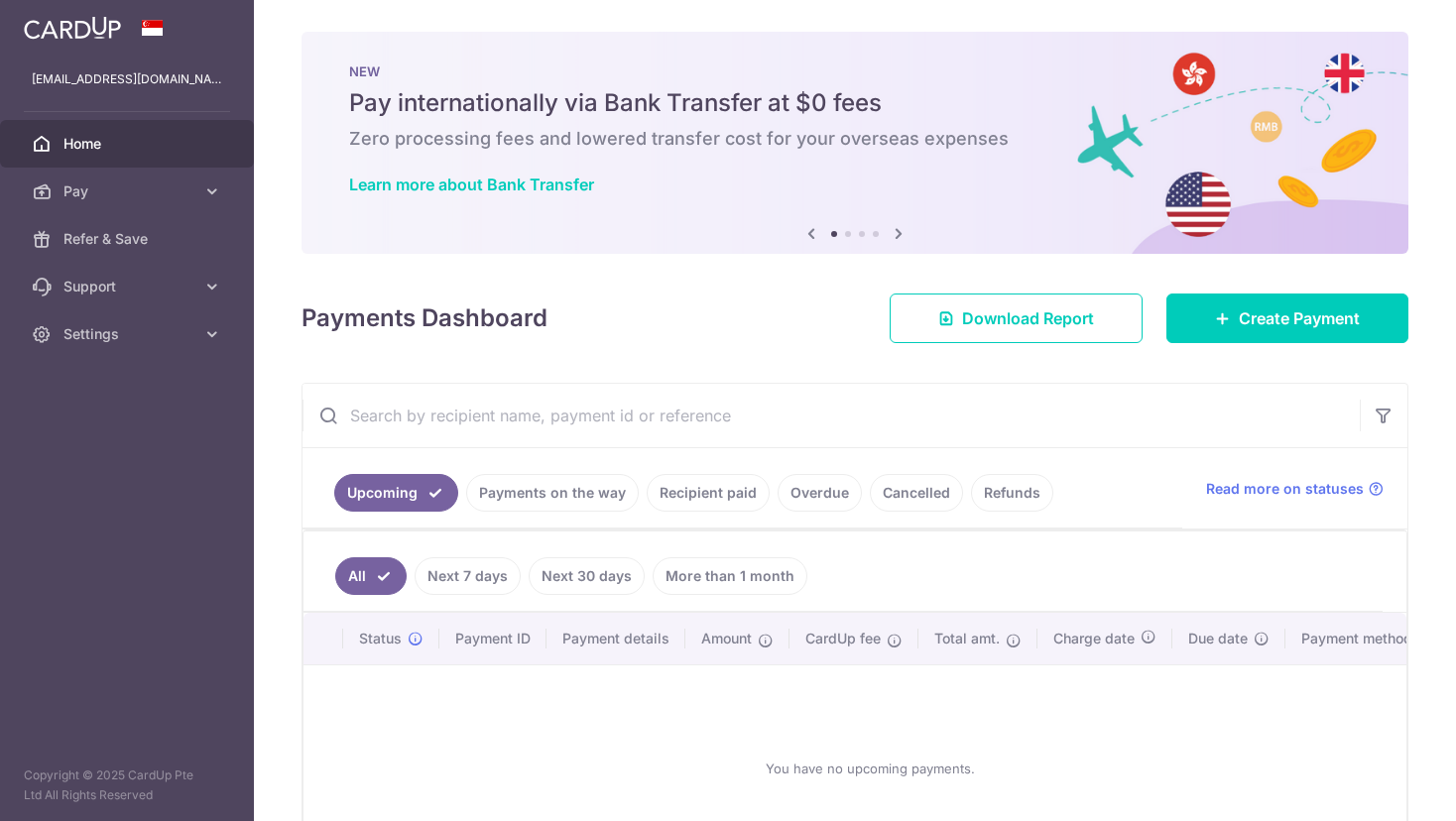 scroll, scrollTop: 0, scrollLeft: 0, axis: both 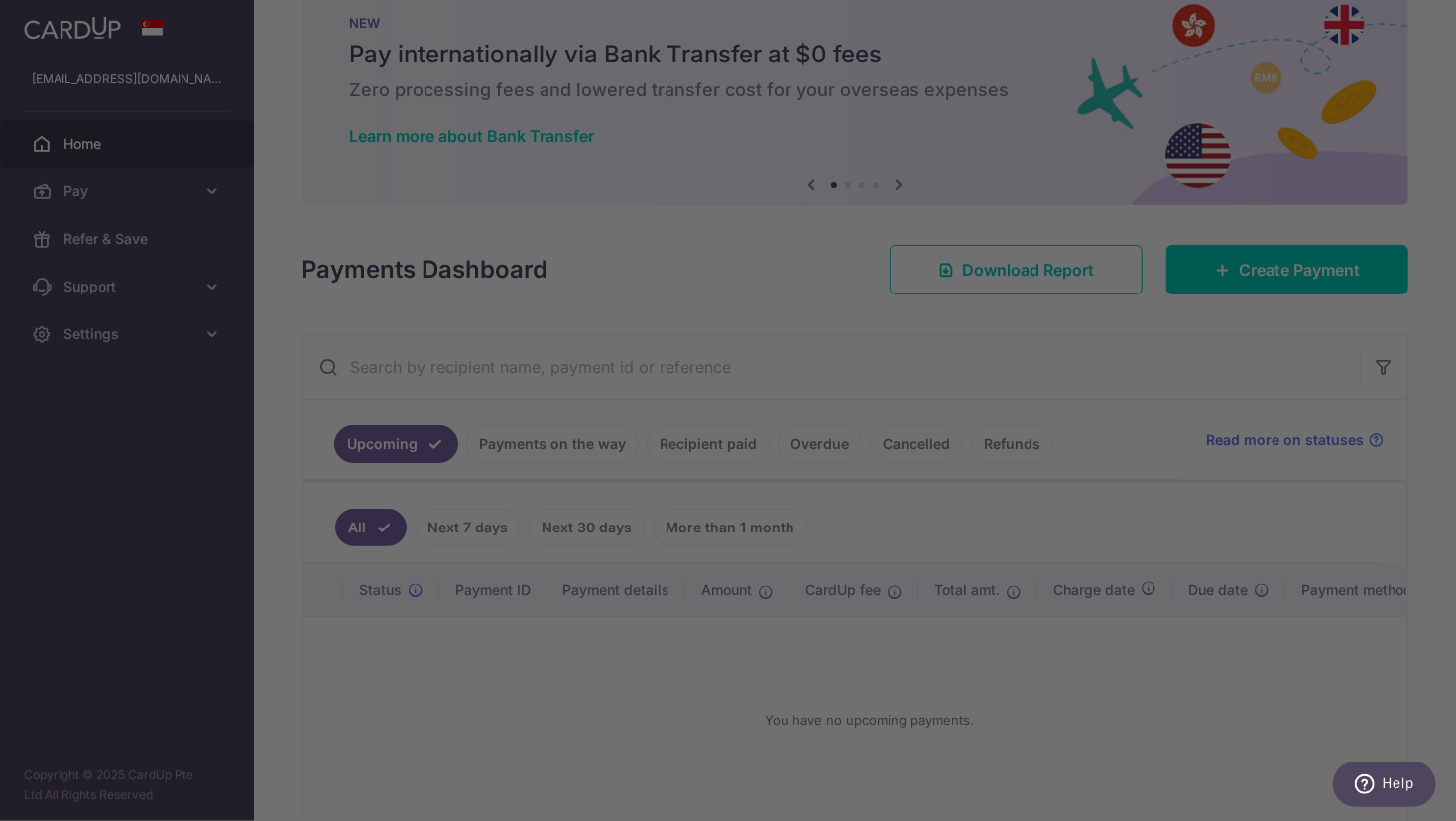 click at bounding box center [735, 414] 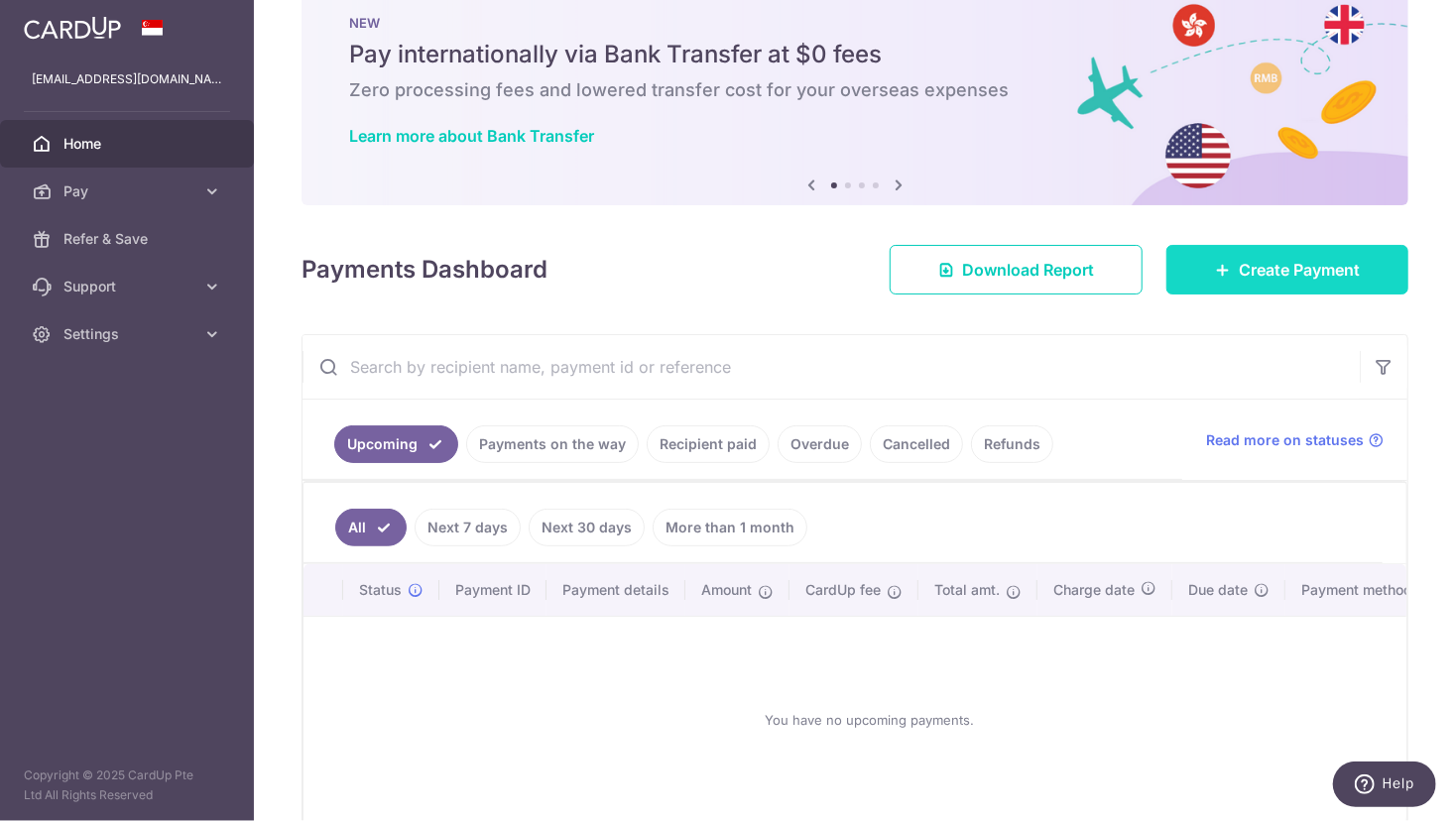 click on "Create Payment" at bounding box center [1299, 270] 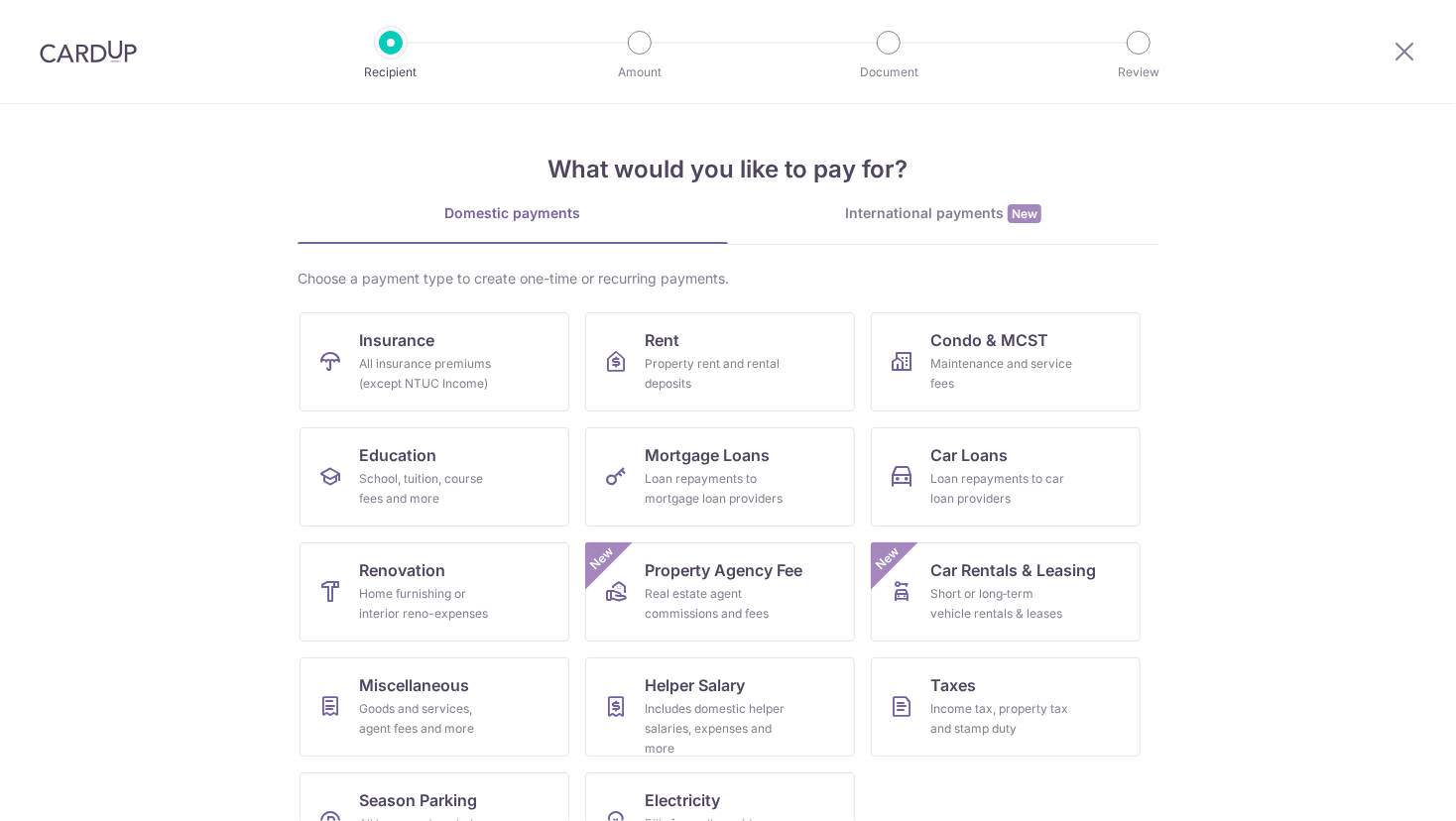 scroll, scrollTop: 0, scrollLeft: 0, axis: both 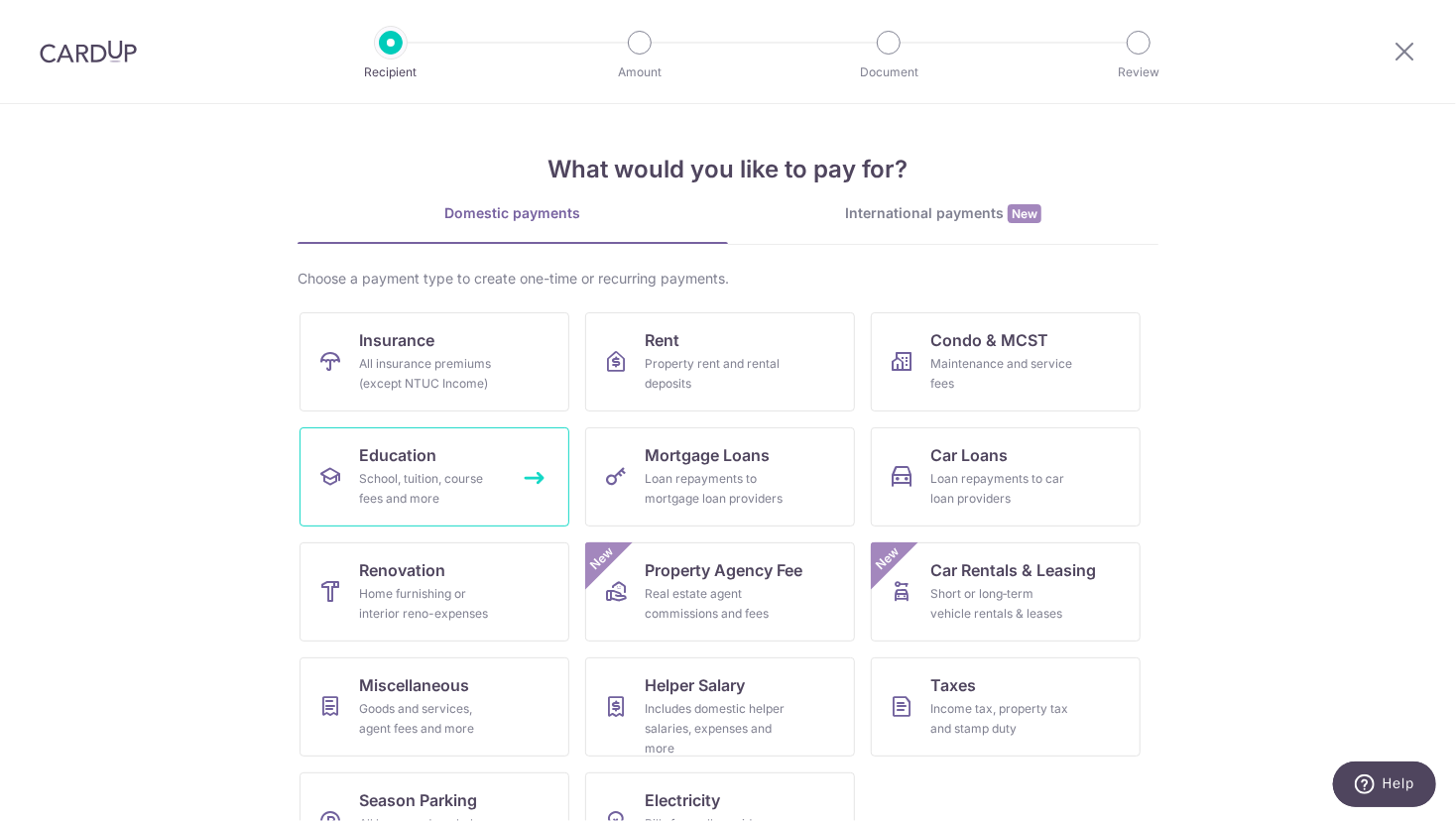click on "School, tuition, course fees and more" at bounding box center [430, 489] 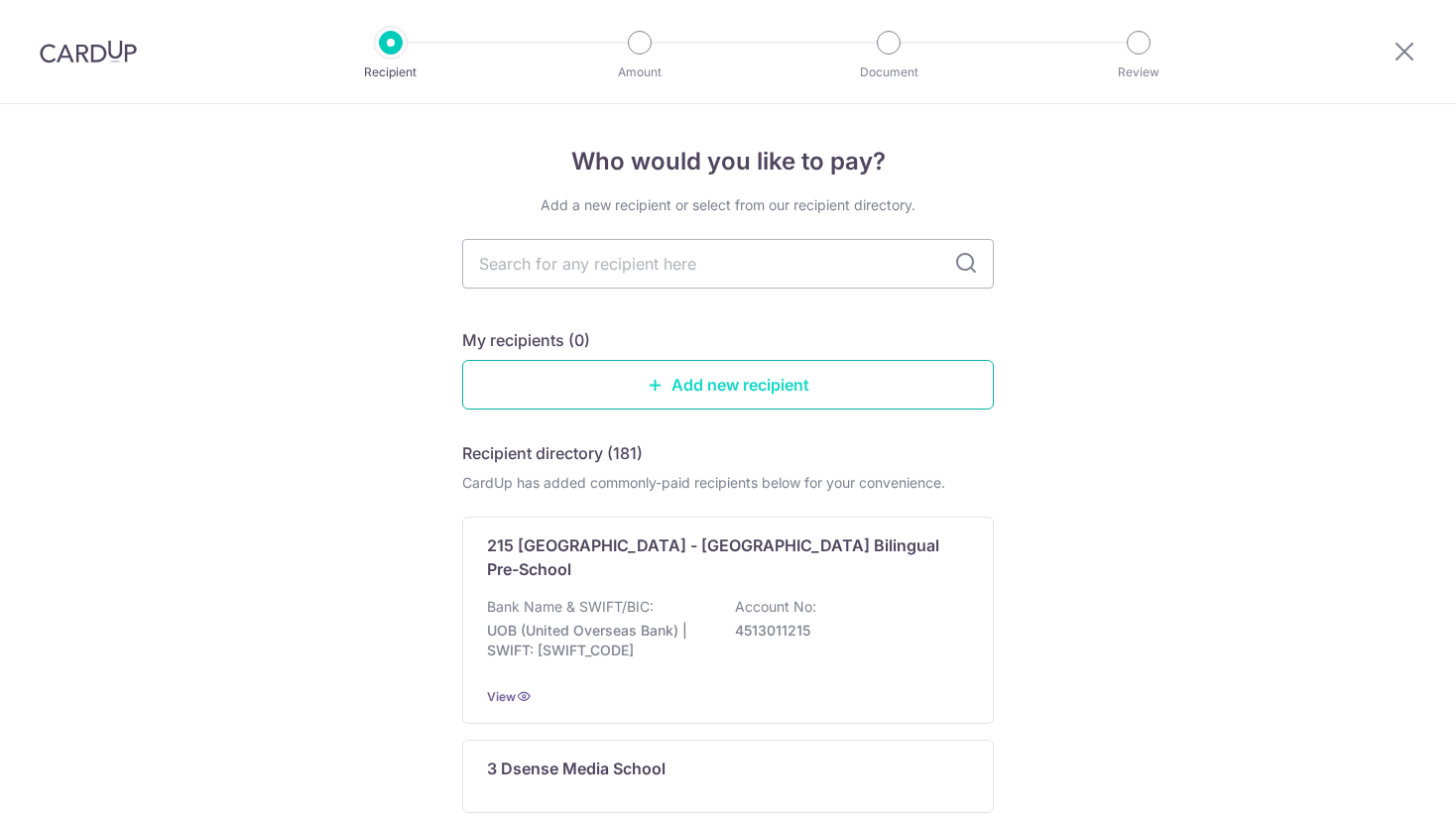 scroll, scrollTop: 0, scrollLeft: 0, axis: both 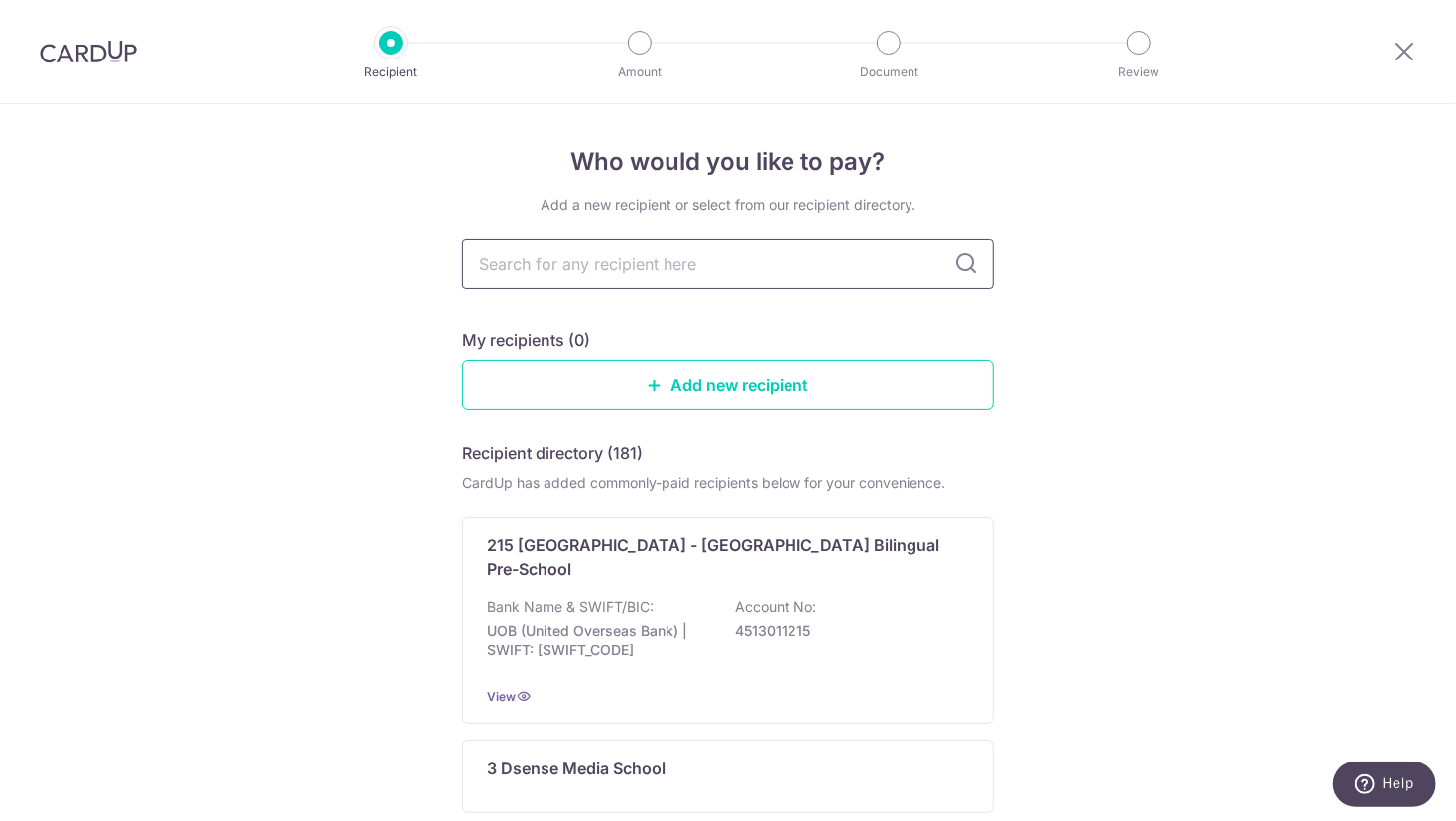 click at bounding box center (728, 264) 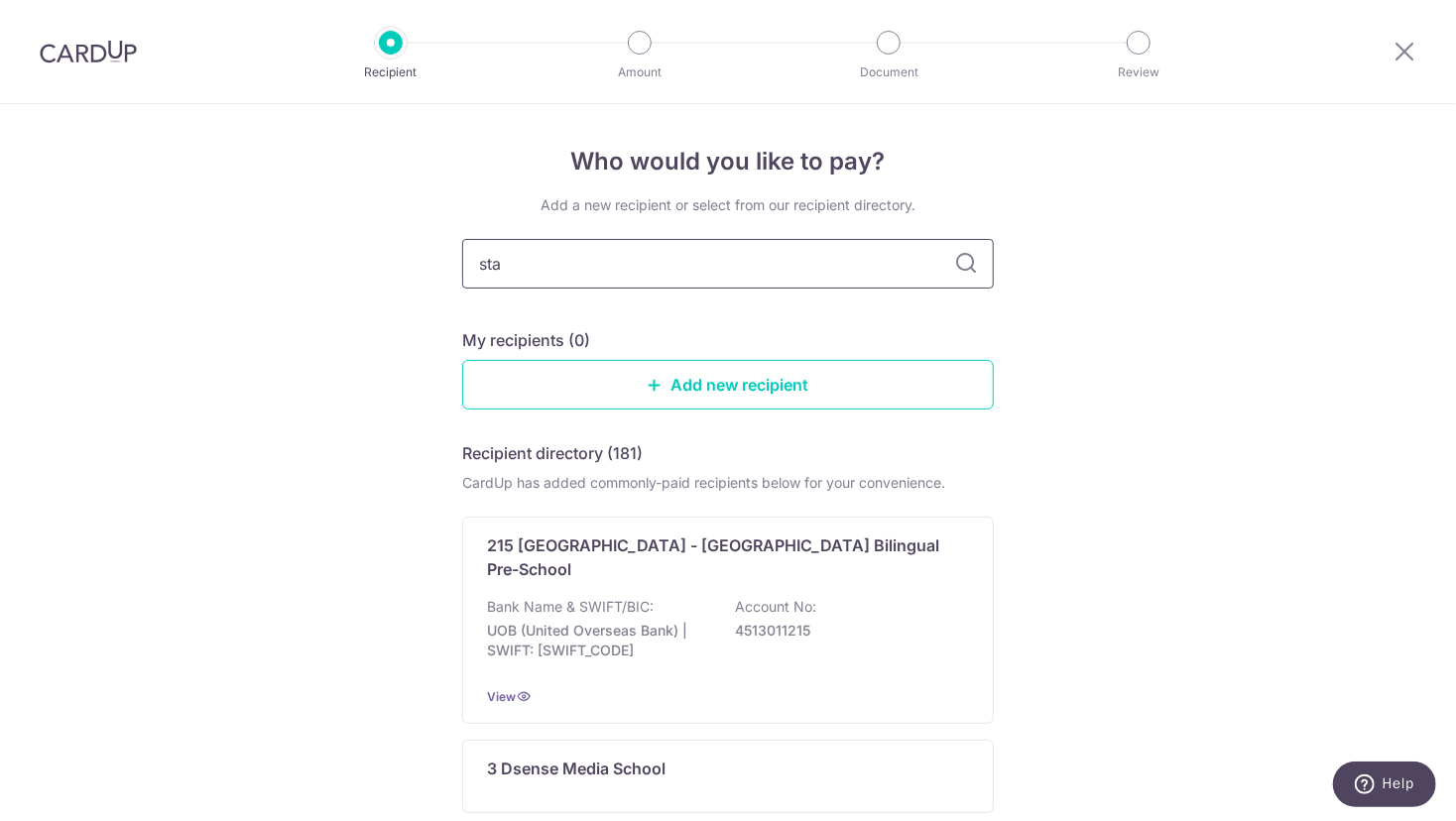 type on "stam" 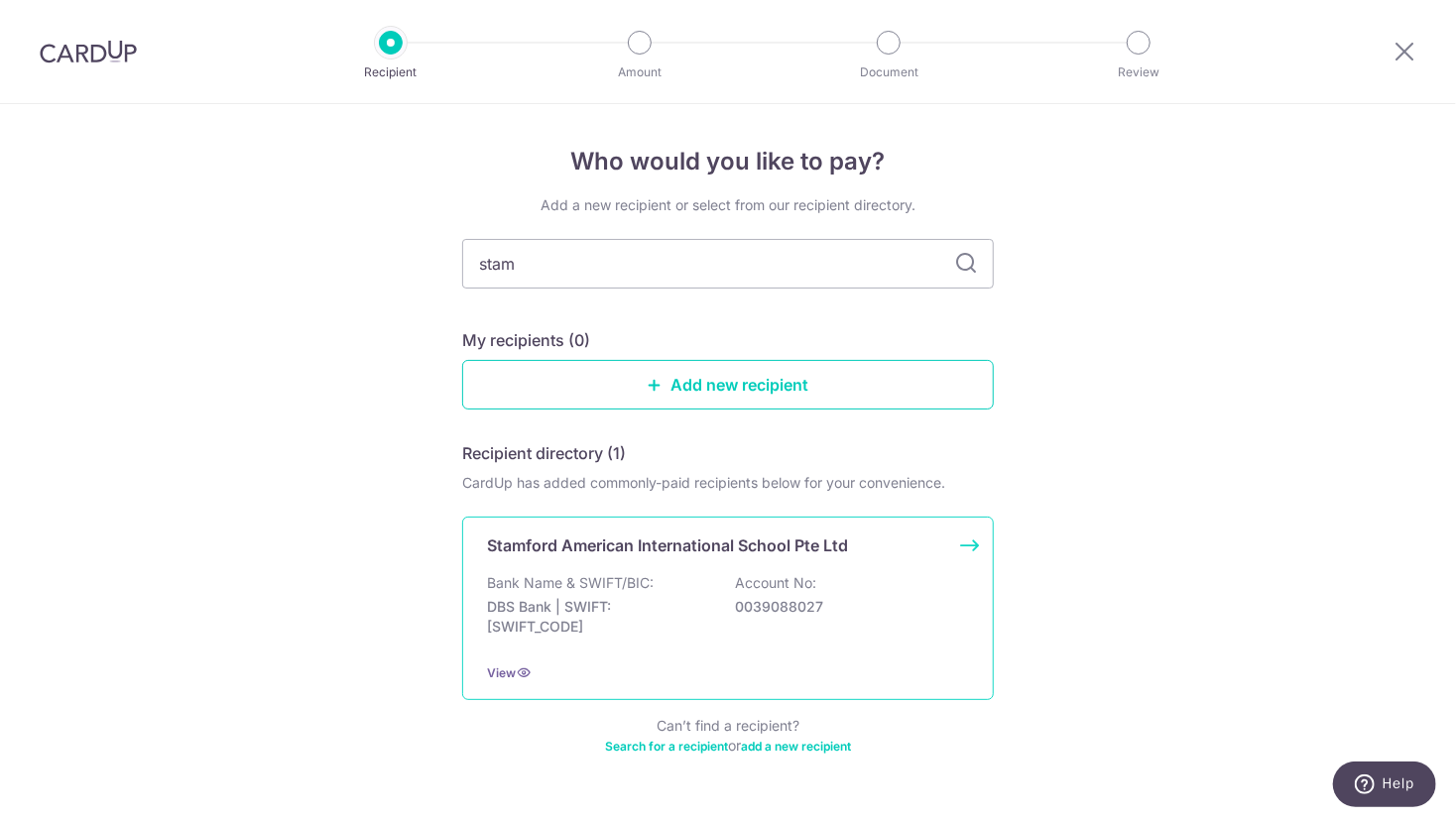 click on "Stamford American International School Pte Ltd
Bank Name & SWIFT/BIC:
DBS Bank | SWIFT: [SWIFT_CODE]
Account No:
0039088027
View" at bounding box center (728, 608) 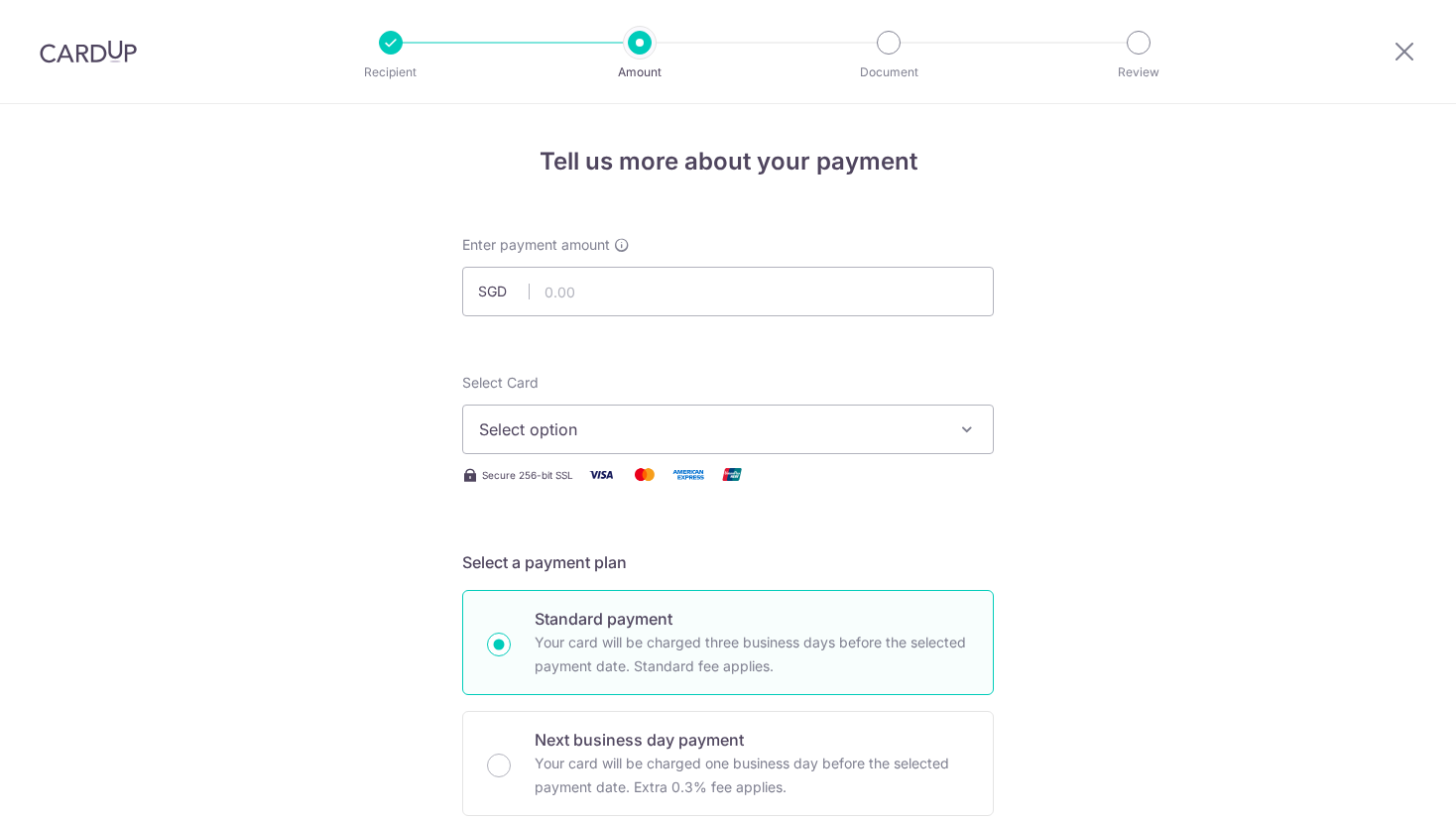 scroll, scrollTop: 0, scrollLeft: 0, axis: both 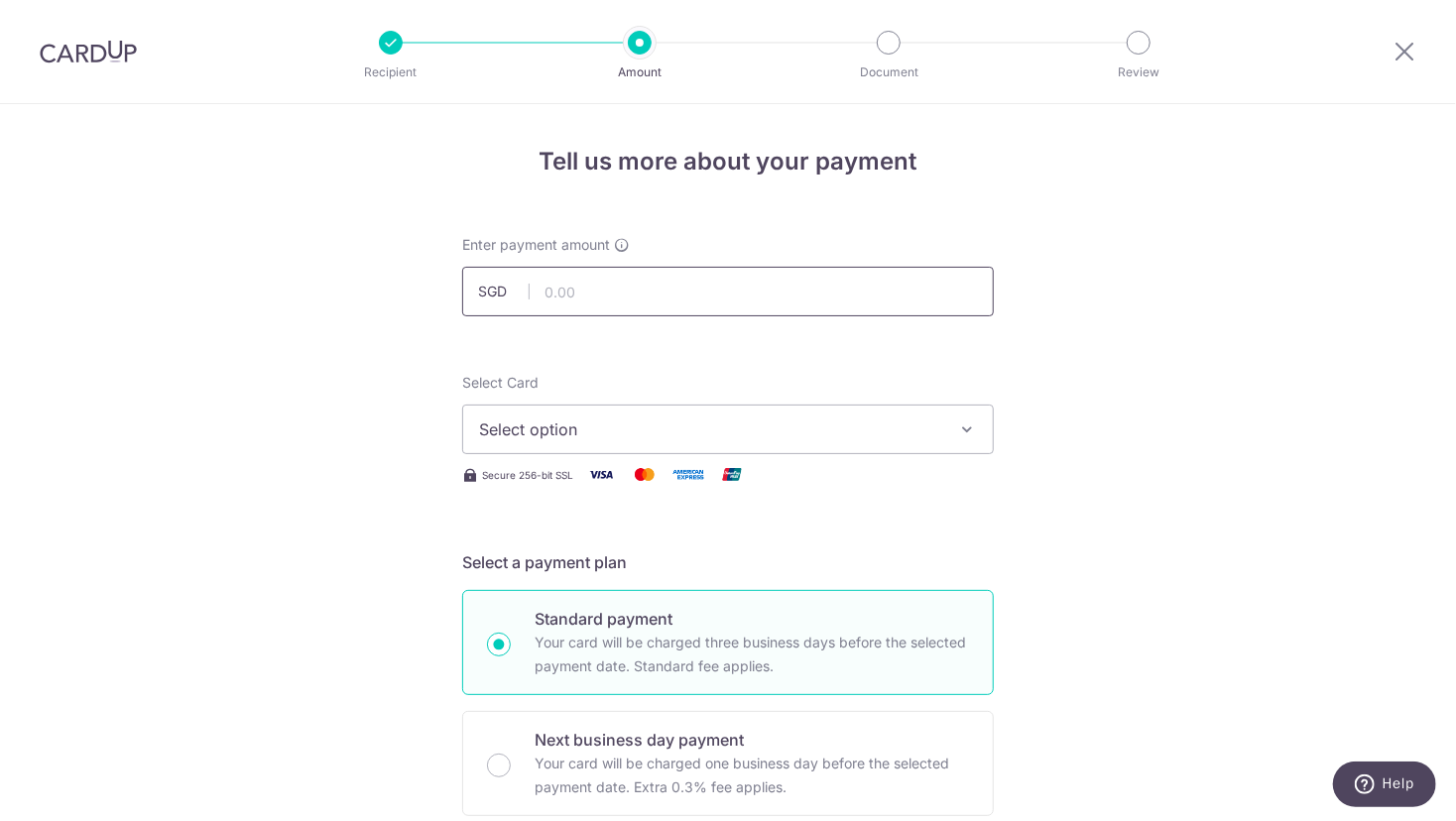 click at bounding box center (728, 292) 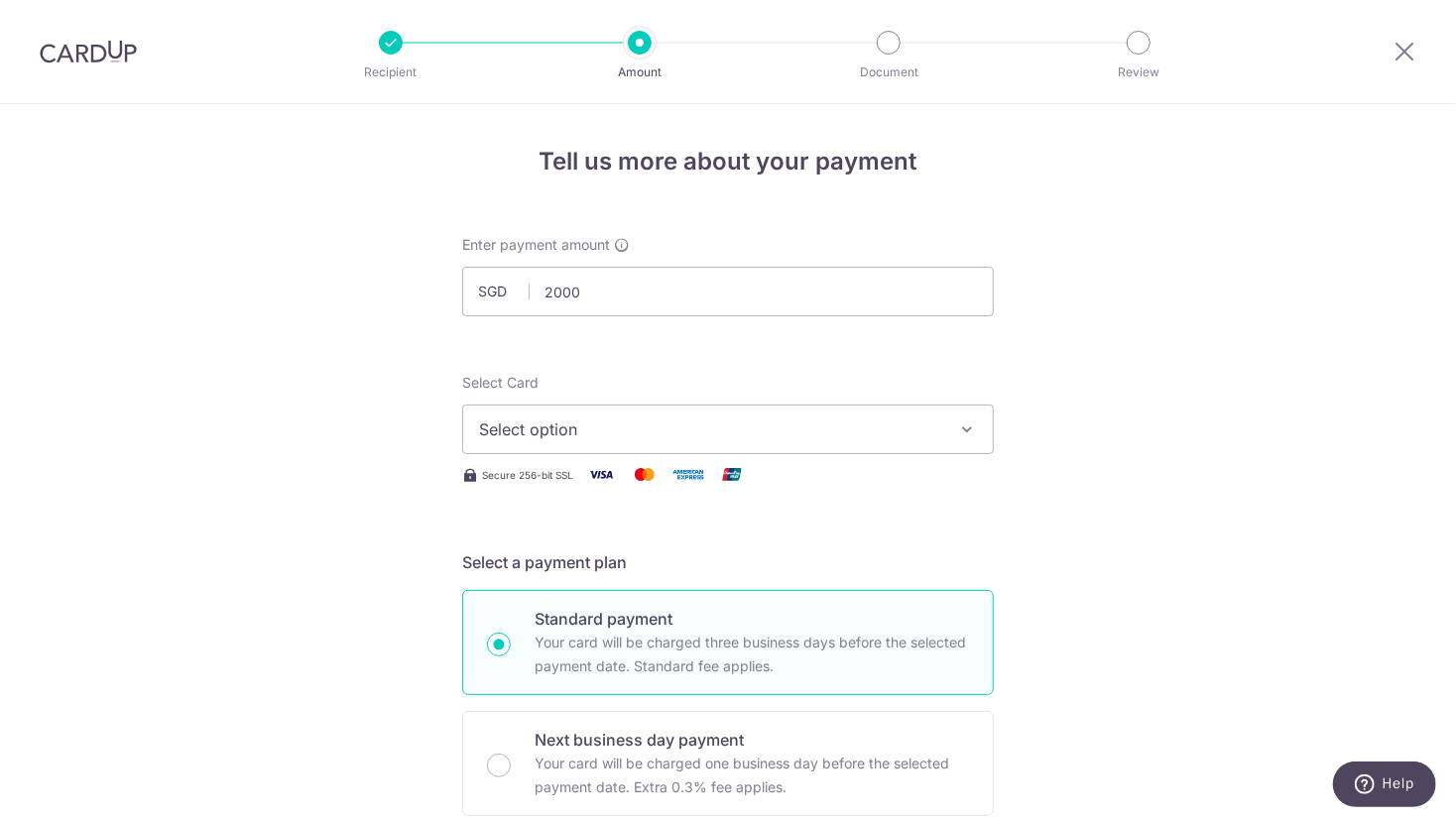 type on "2,000.00" 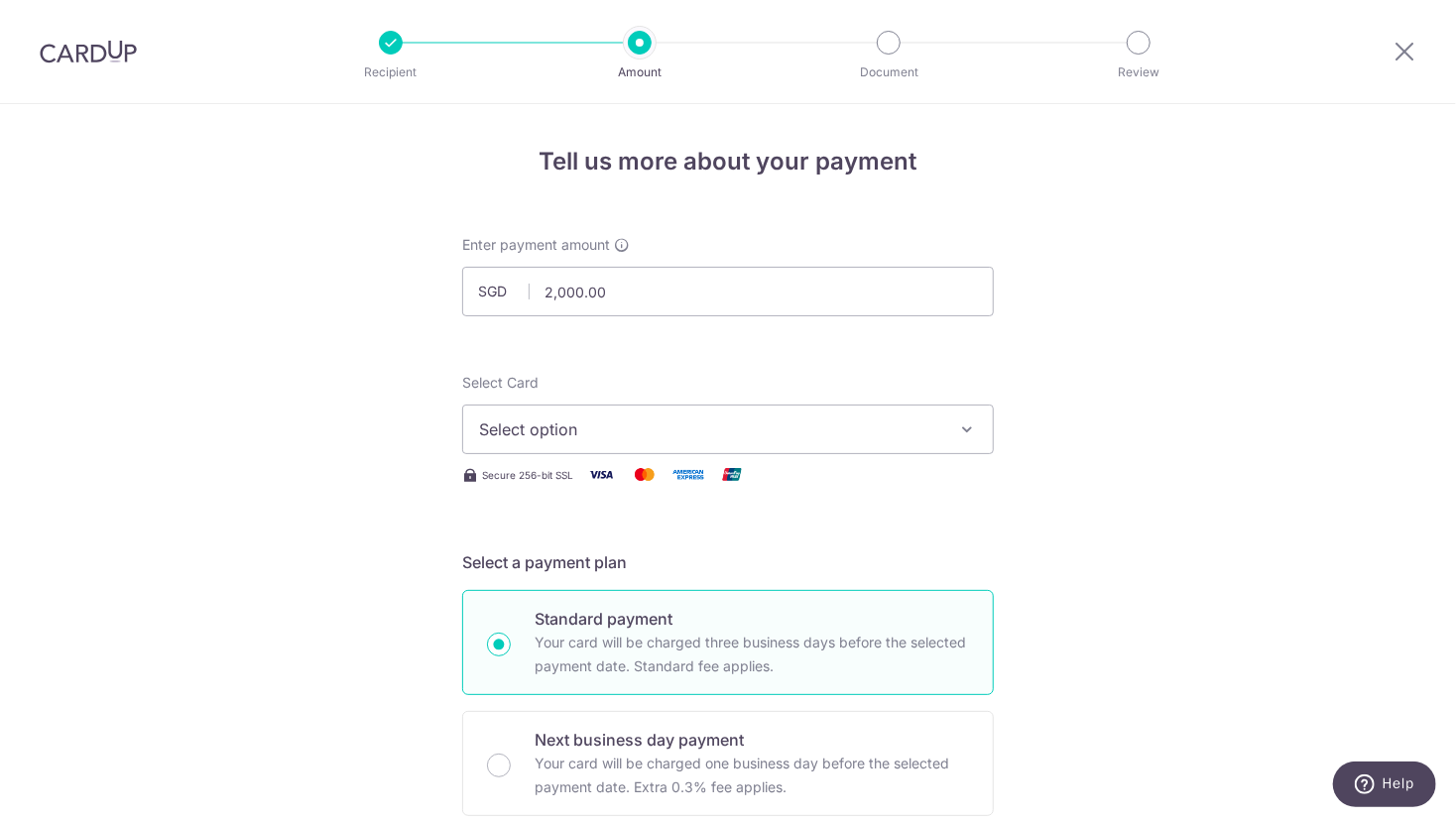 click at bounding box center (967, 429) 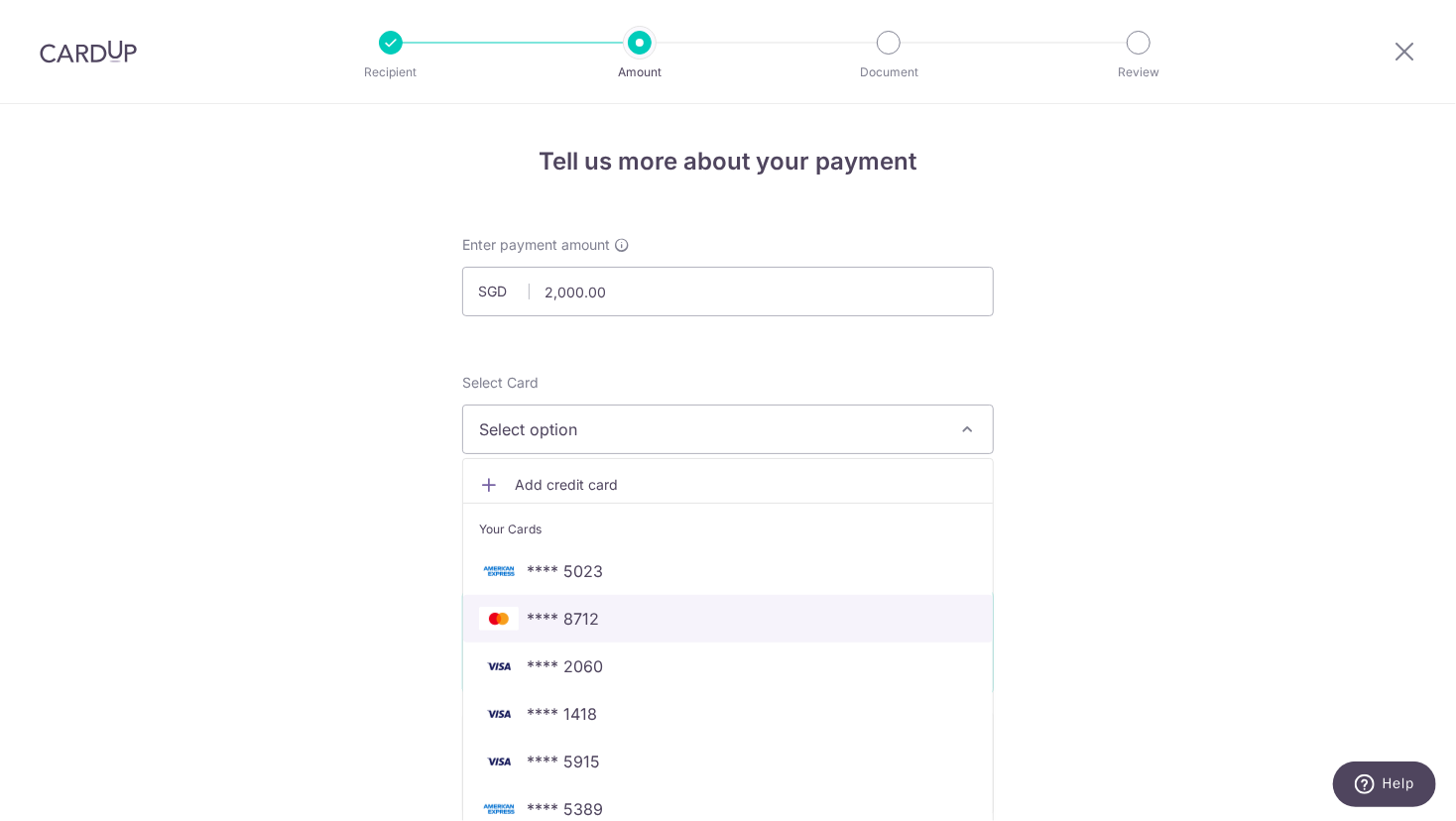 click on "**** 8712" at bounding box center [728, 619] 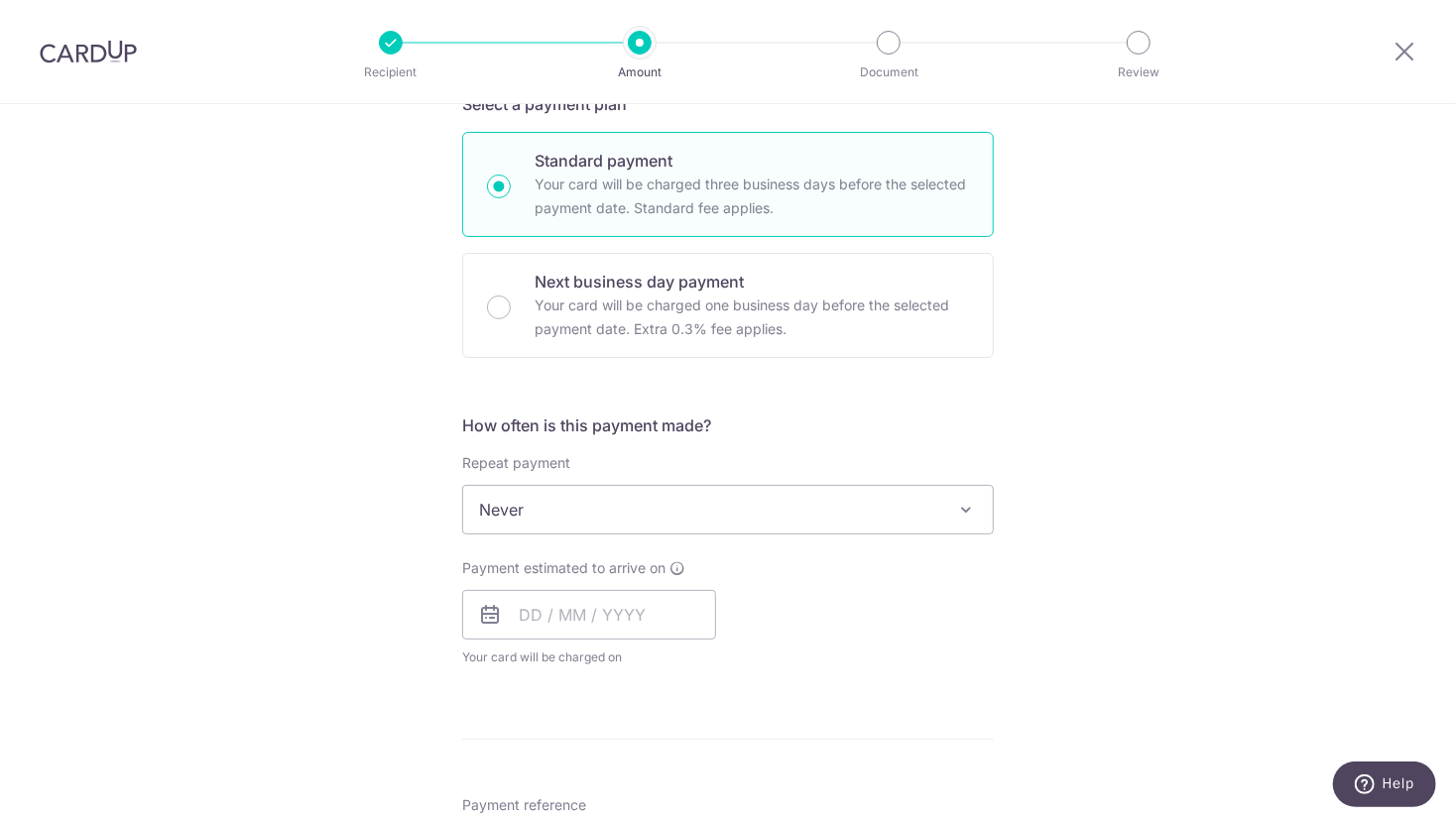 scroll, scrollTop: 478, scrollLeft: 0, axis: vertical 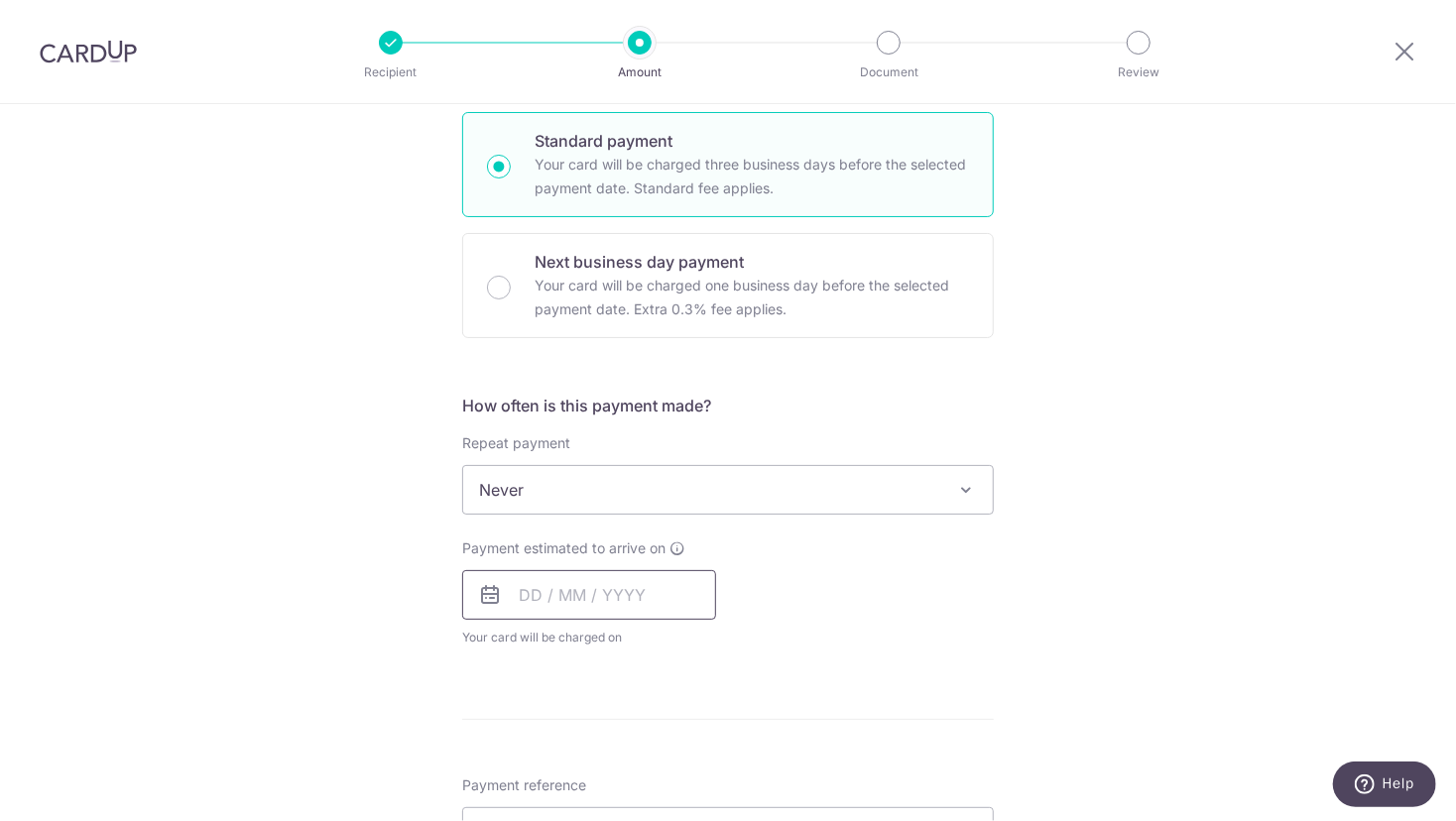 click at bounding box center [589, 595] 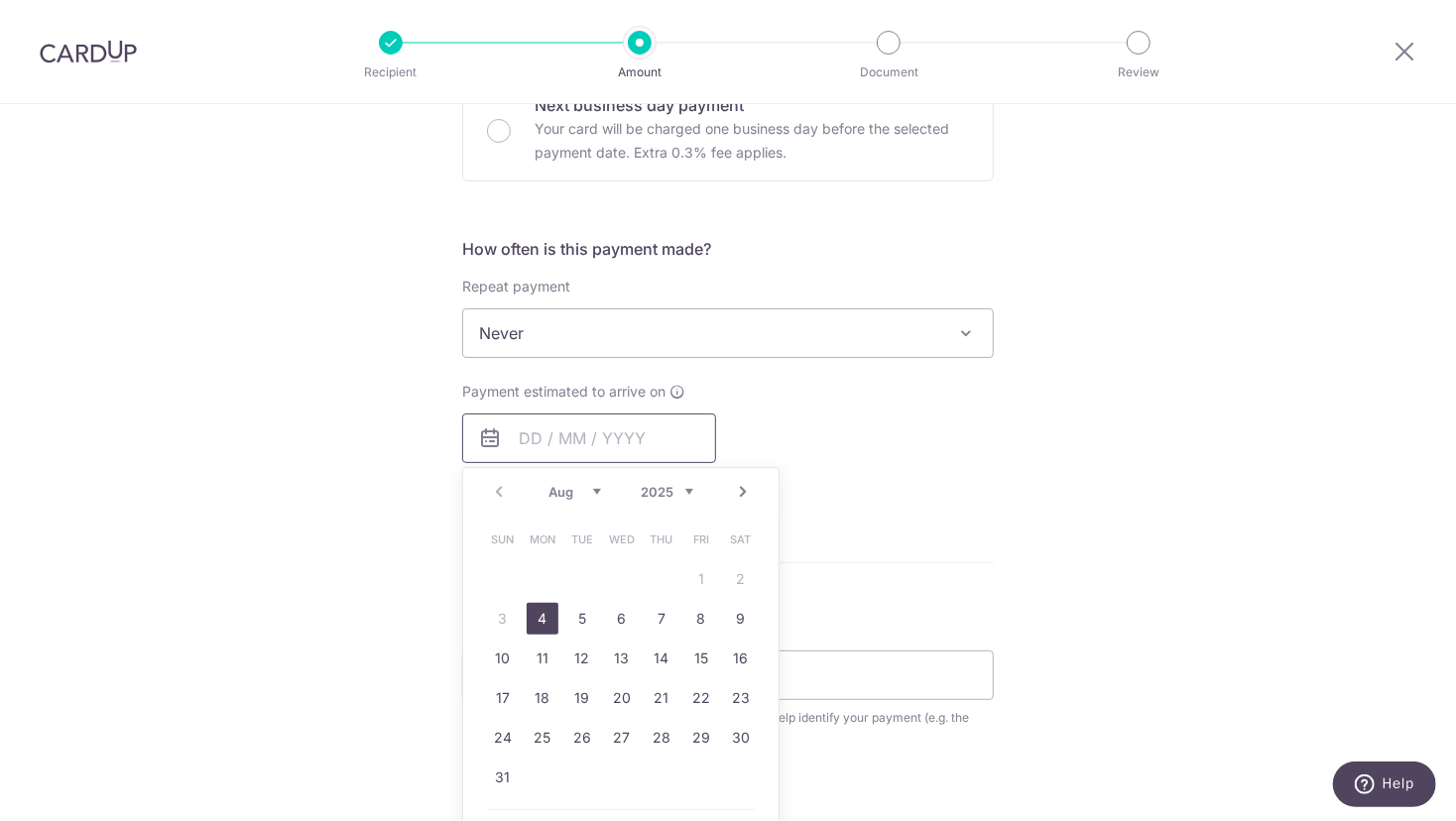 scroll, scrollTop: 646, scrollLeft: 0, axis: vertical 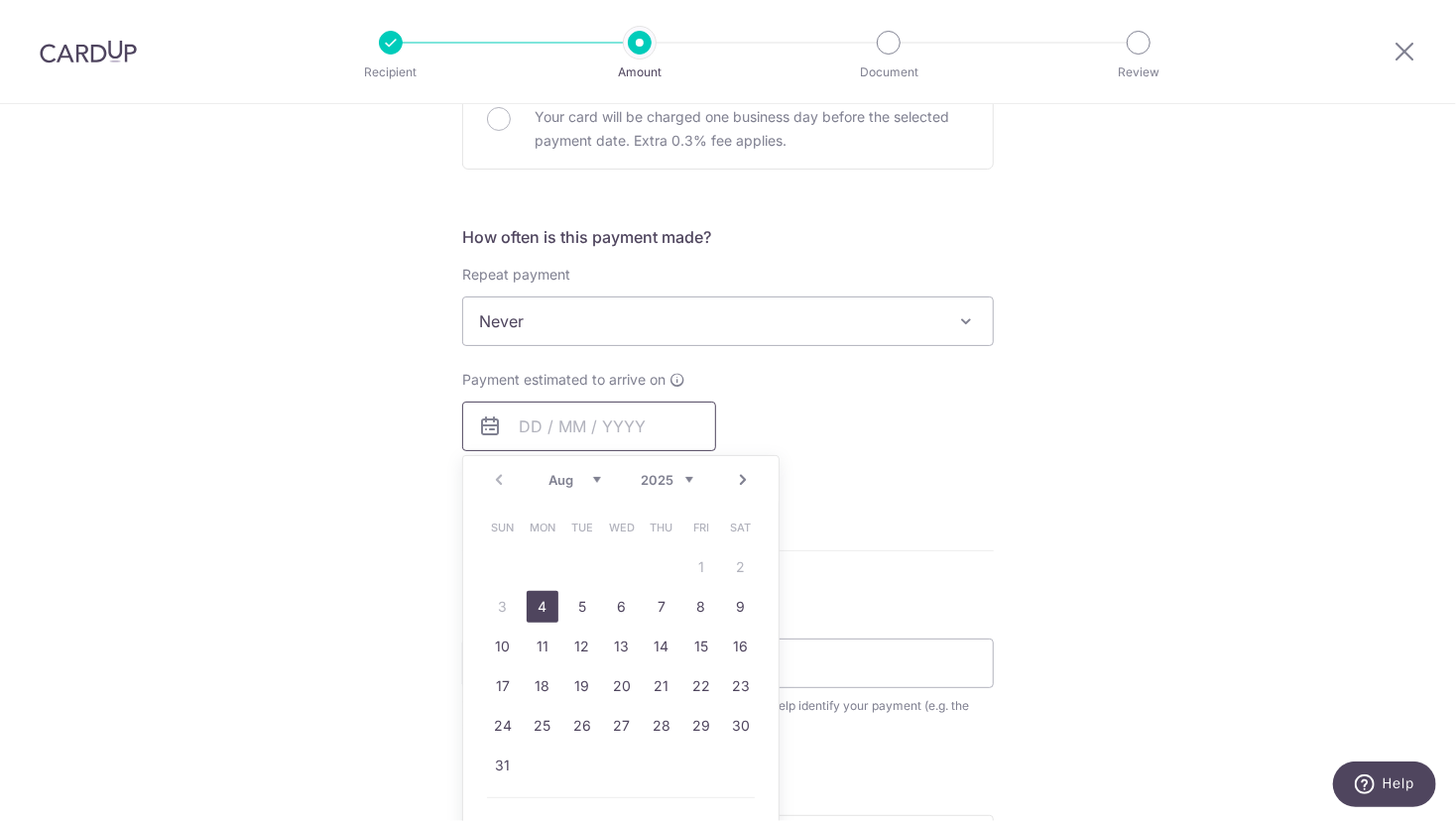 click at bounding box center (589, 426) 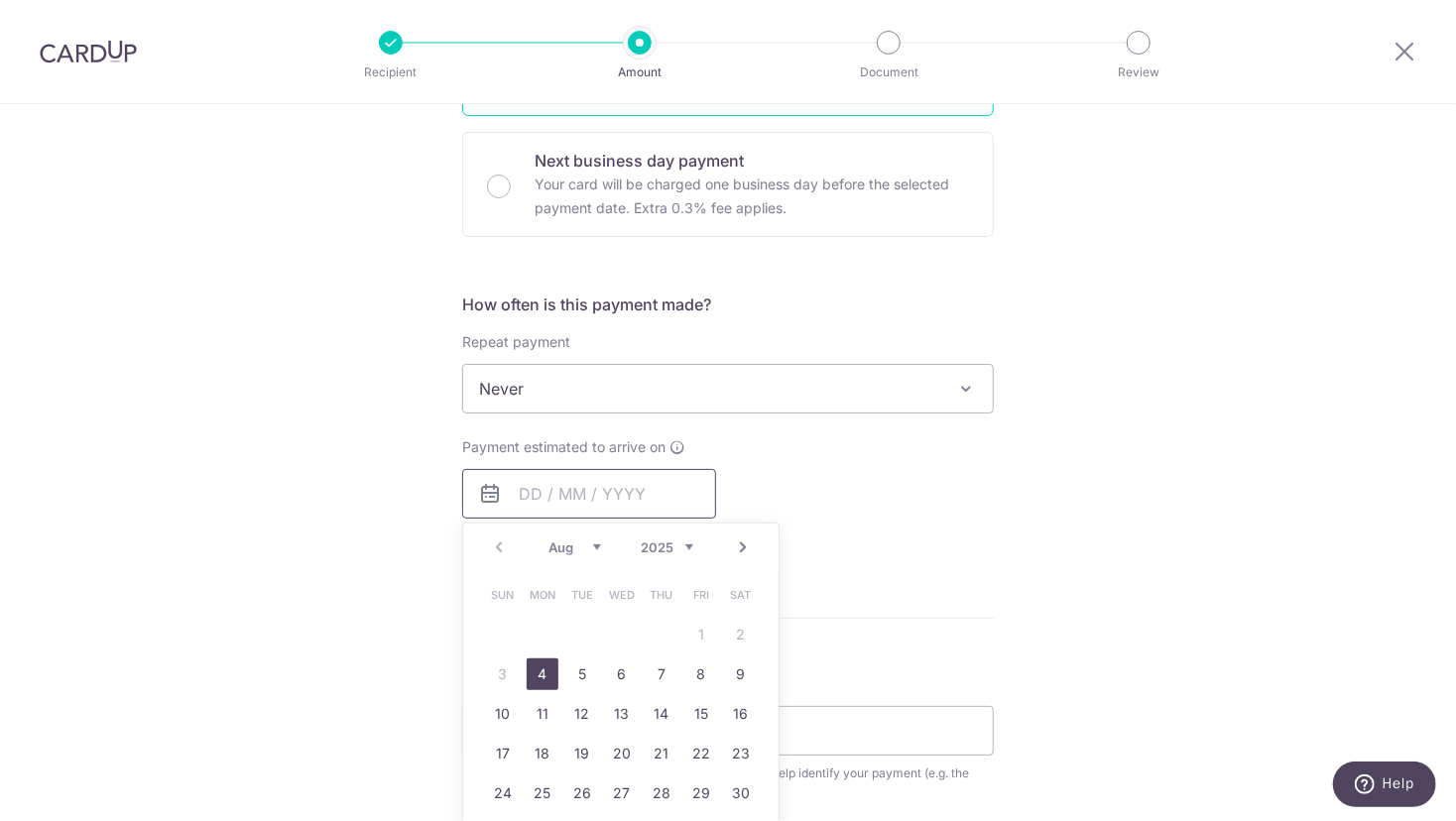 scroll, scrollTop: 504, scrollLeft: 0, axis: vertical 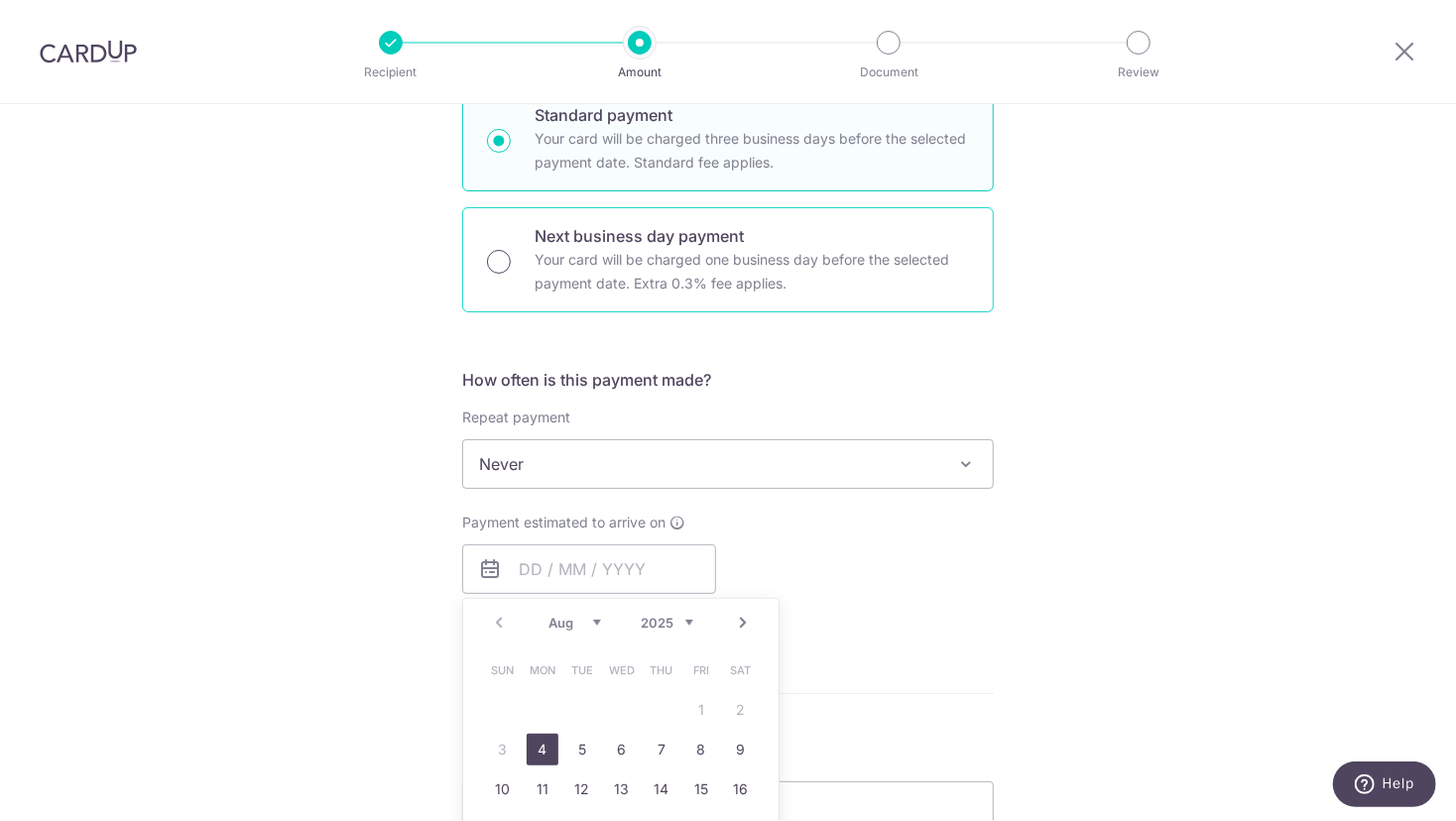 click on "Next business day payment
Your card will be charged one business day before the selected payment date. Extra 0.3% fee applies." at bounding box center (499, 262) 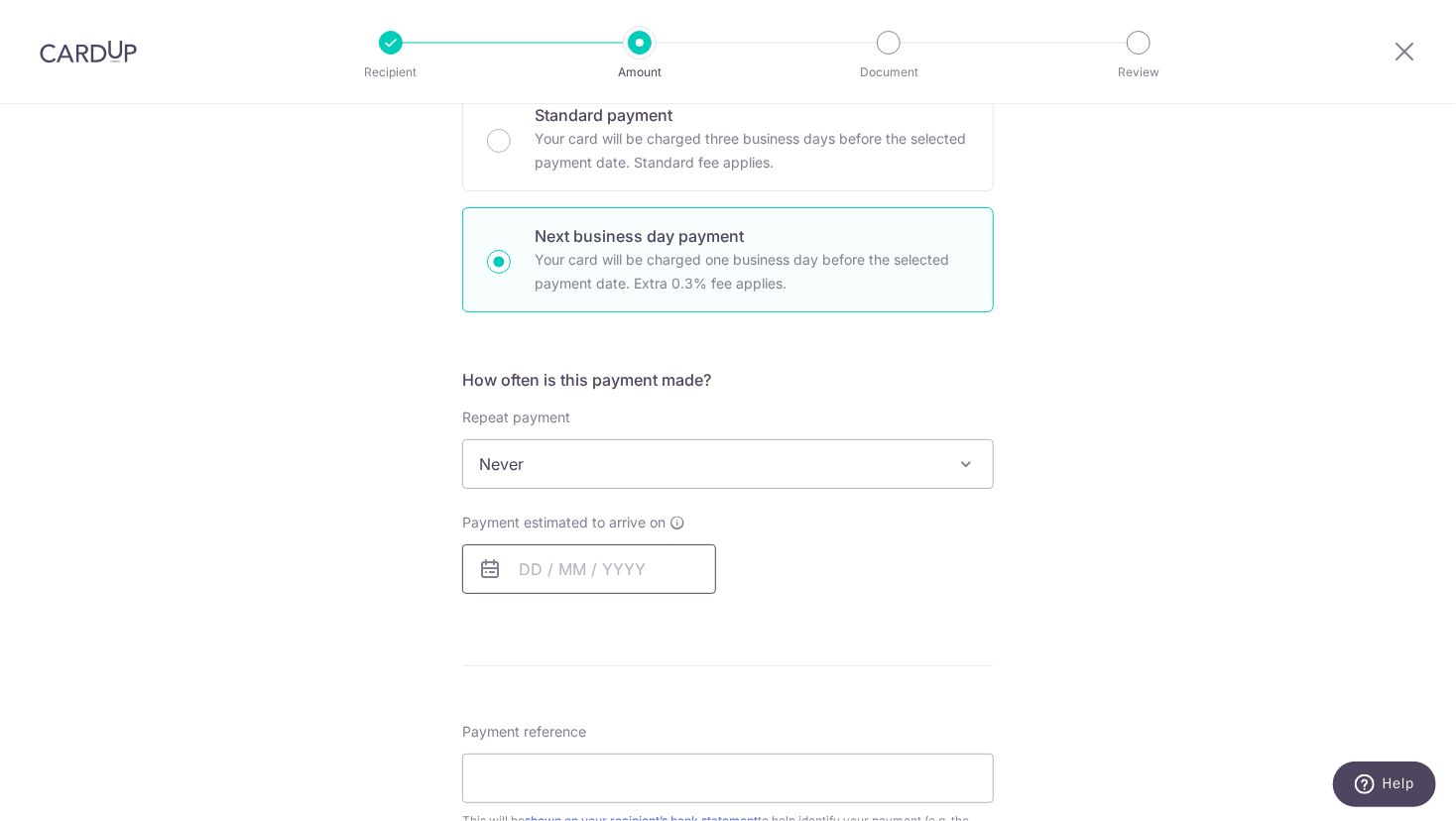 click at bounding box center (589, 569) 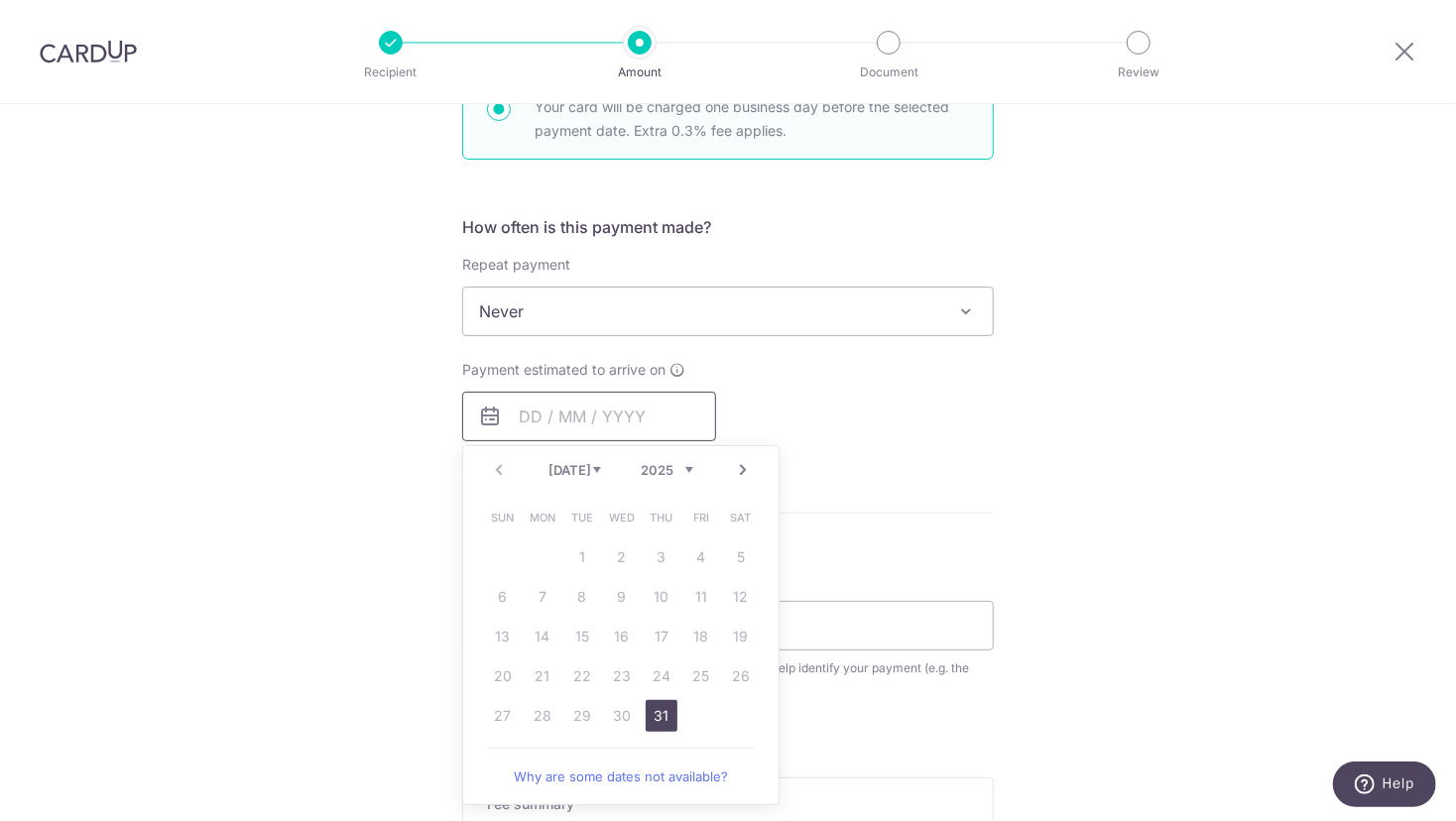 scroll, scrollTop: 655, scrollLeft: 0, axis: vertical 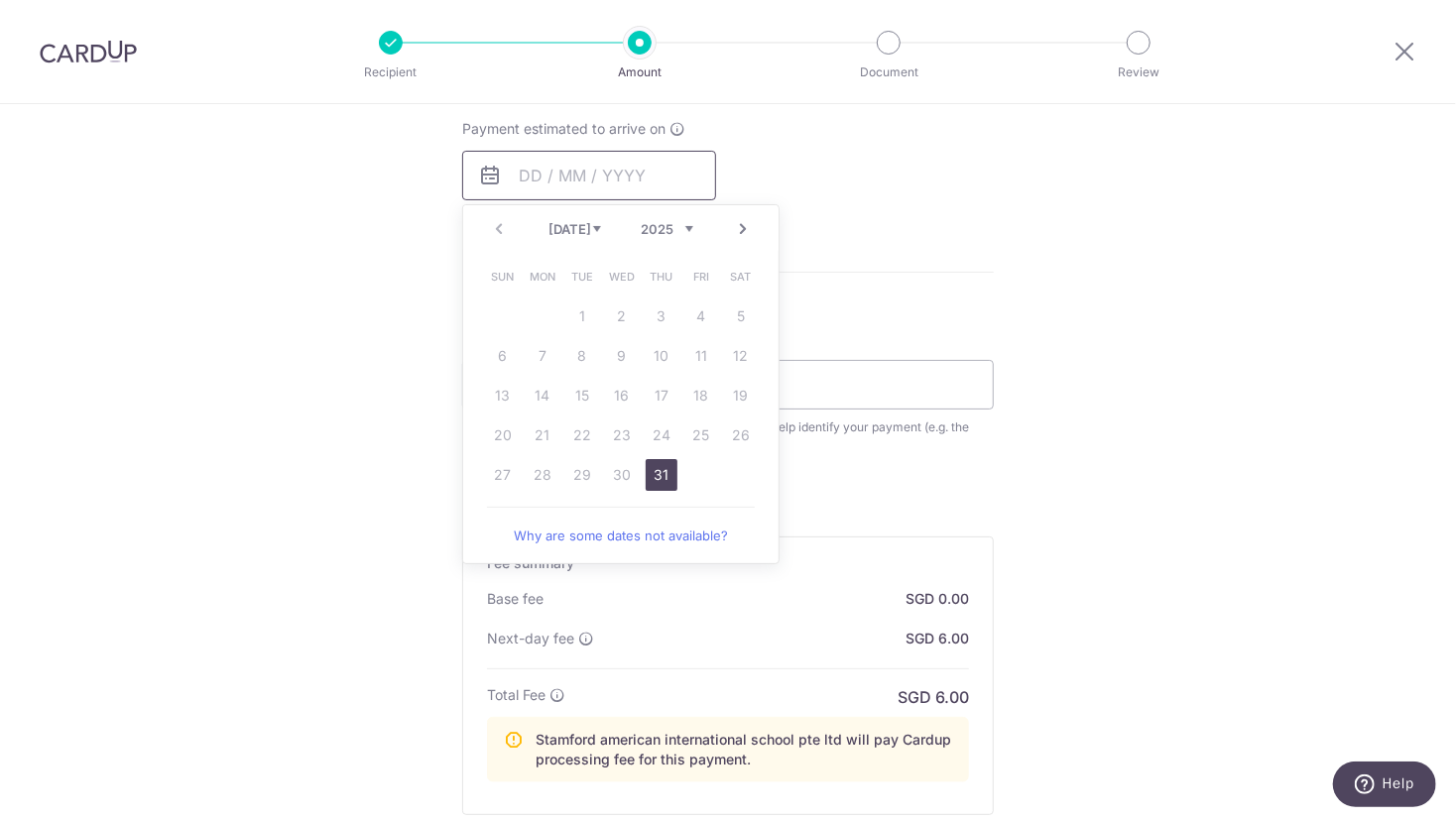 click on "Enter payment amount
SGD
2,000.00
2000.00
Select Card
**** 8712
Add credit card
Your Cards
**** 5023
**** 8712
**** 2060
**** 1418
**** 5915
**** 5389
**** 6077
Secure 256-bit SSL
Text" at bounding box center [728, 157] 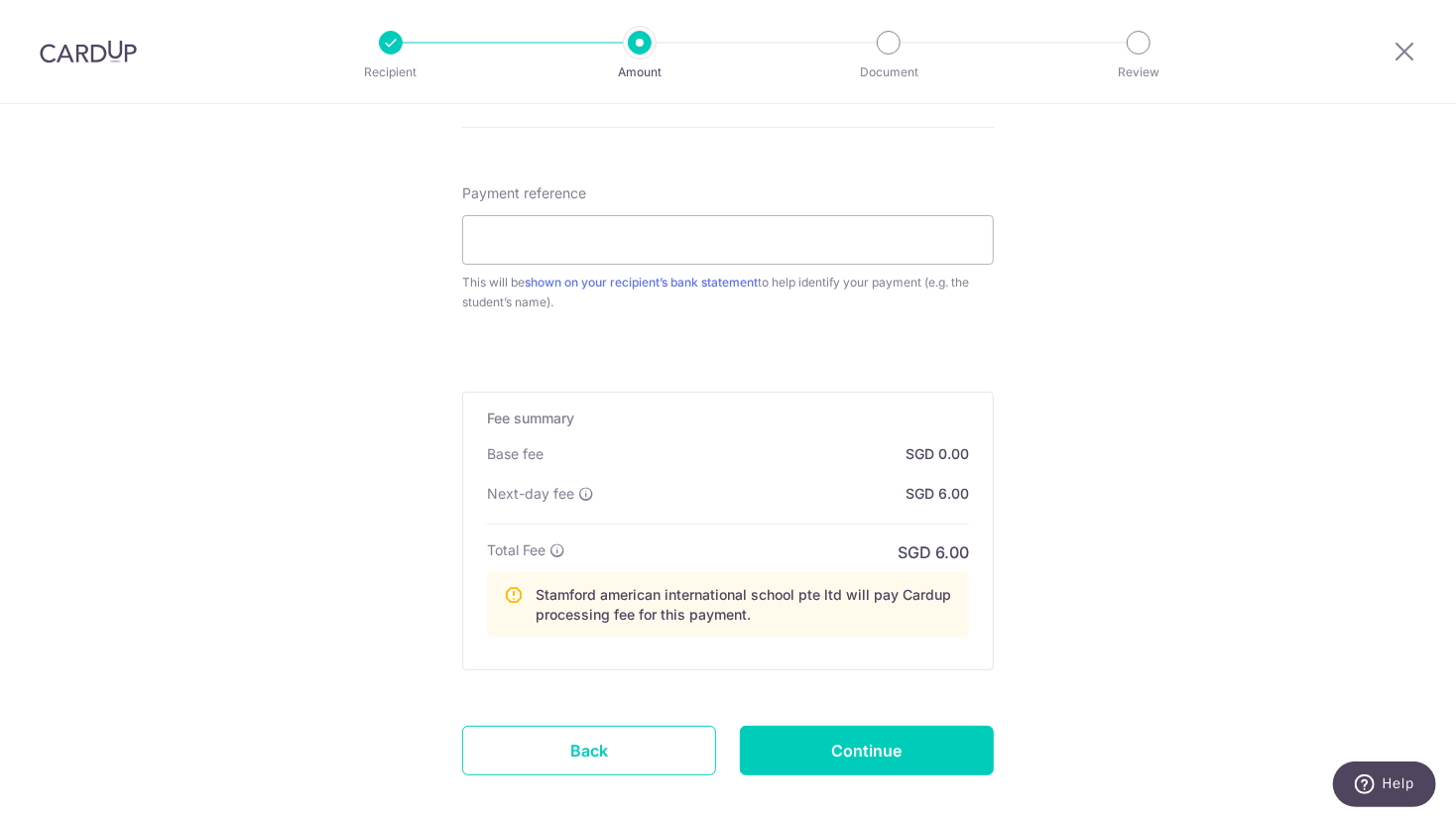 scroll, scrollTop: 1053, scrollLeft: 0, axis: vertical 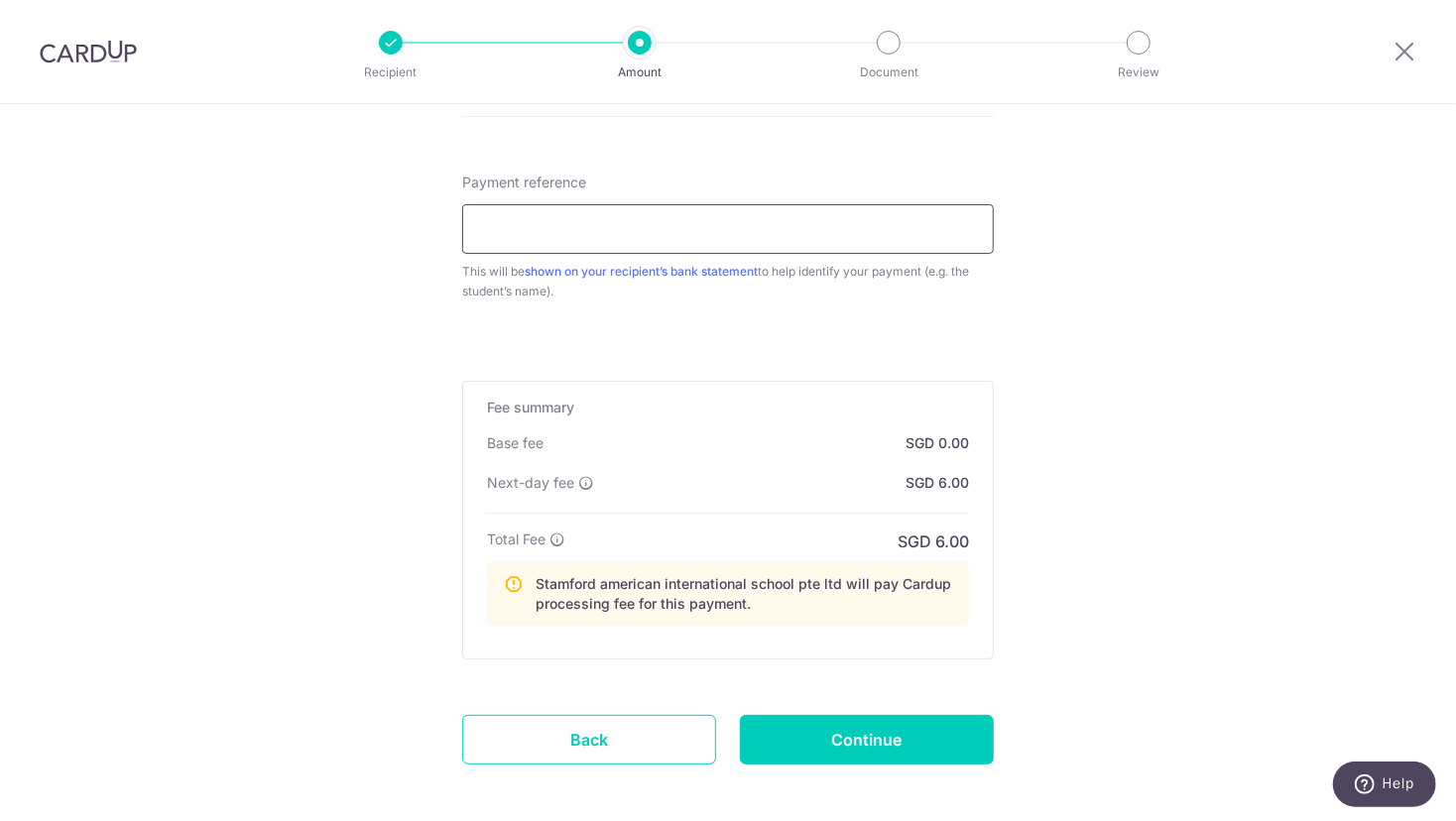 click on "Payment reference" at bounding box center (728, 229) 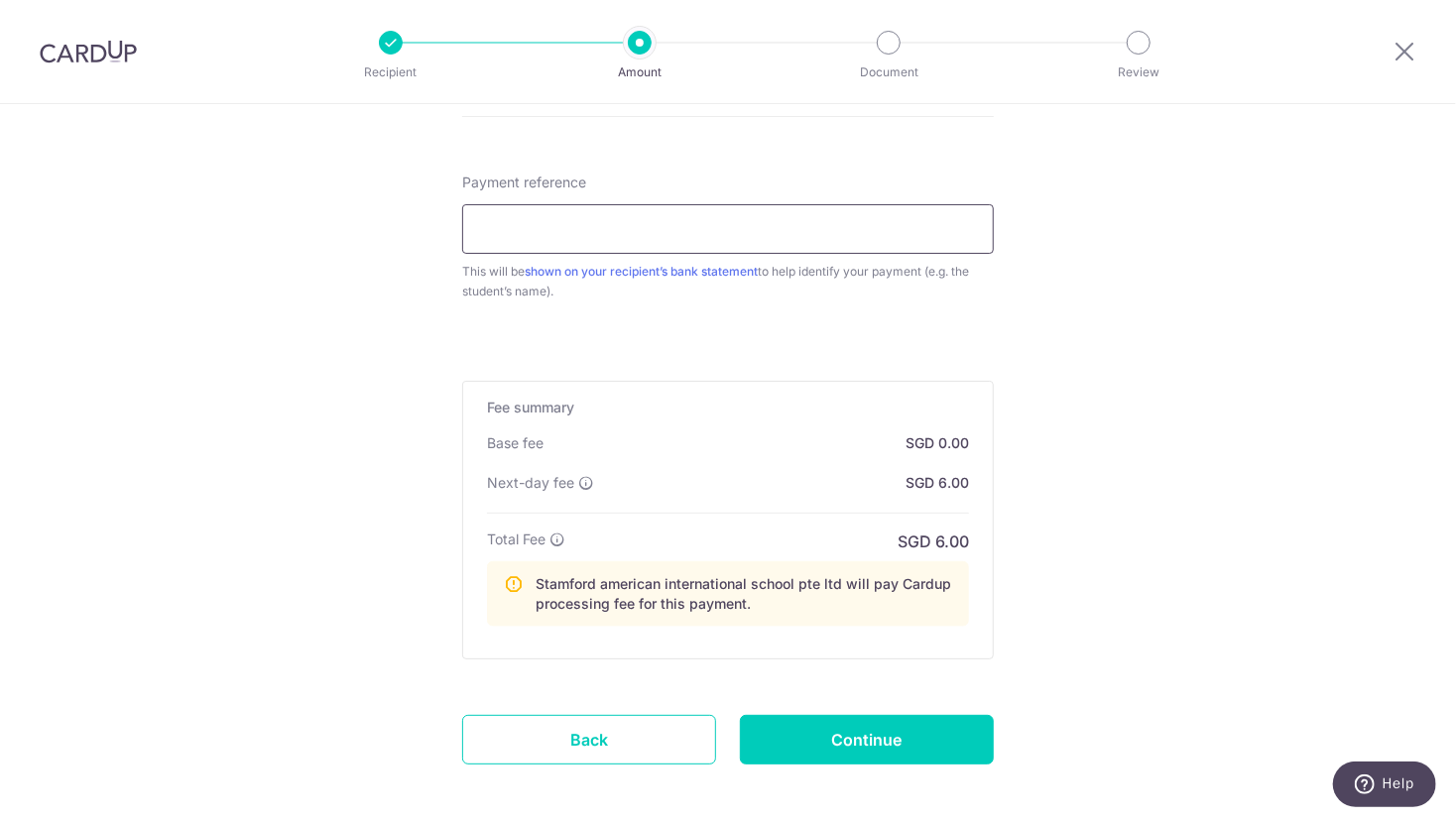 paste on "SCHOOLFee EDWARD KingstonC008103 01" 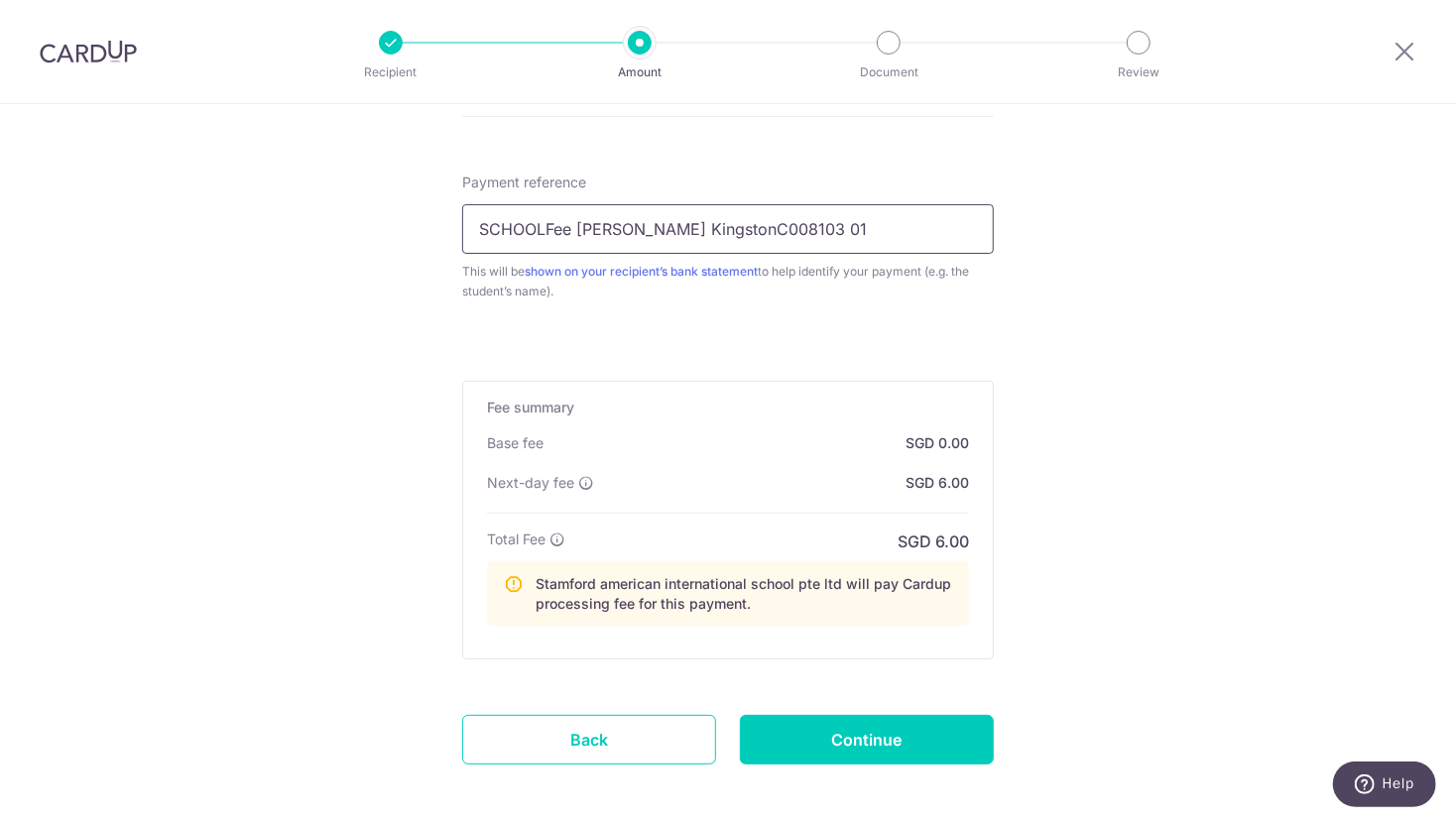 type on "SCHOOLFee EDWARD KingstonC008103 01" 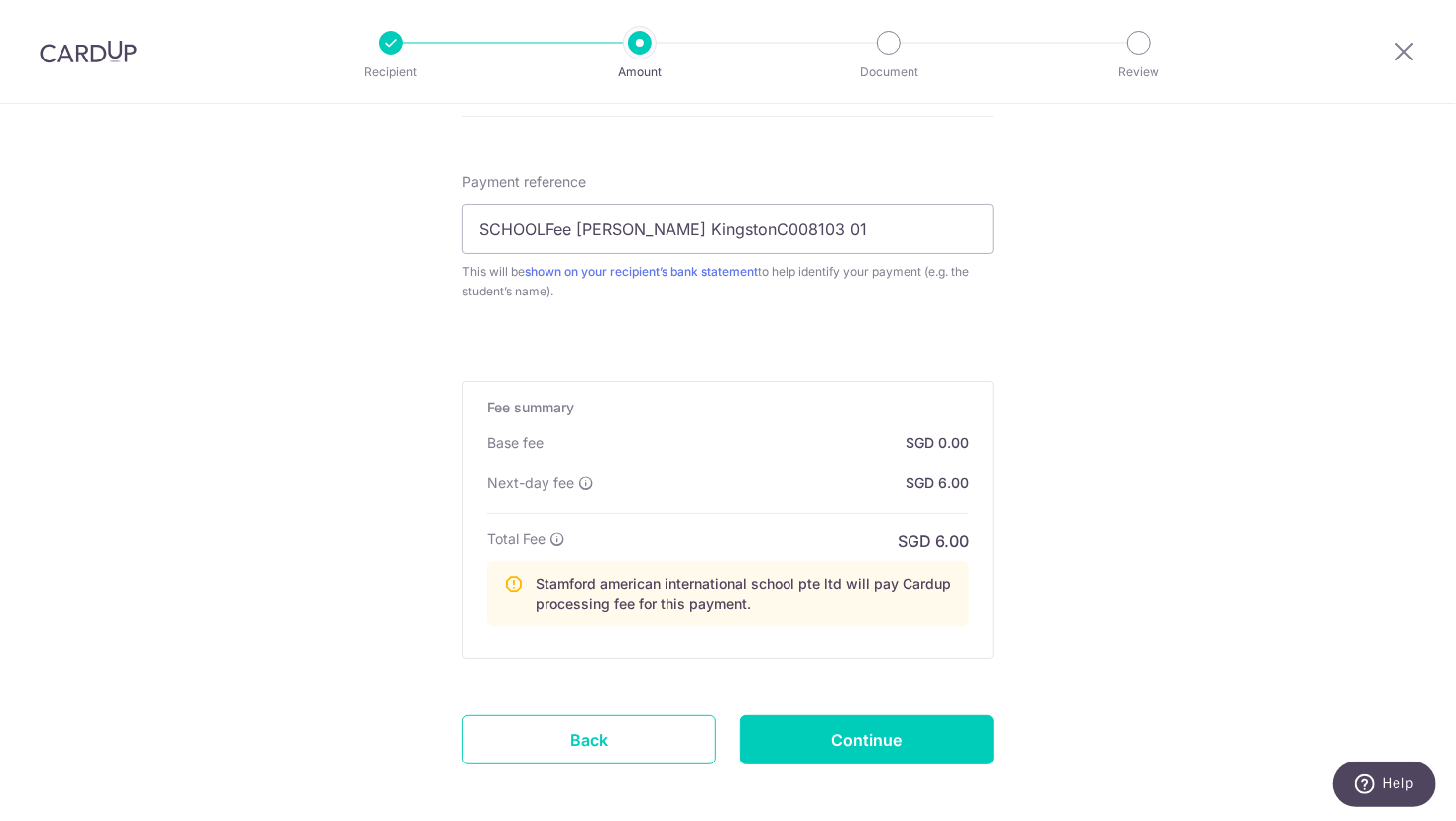 click on "Tell us more about your payment
Enter payment amount
SGD
2,000.00
2000.00
Select Card
**** 8712
Add credit card
Your Cards
**** 5023
**** 8712
**** 2060
**** 1418
**** 5915
**** 5389
**** 6077
Secure 256-bit SSL" at bounding box center [728, -18] 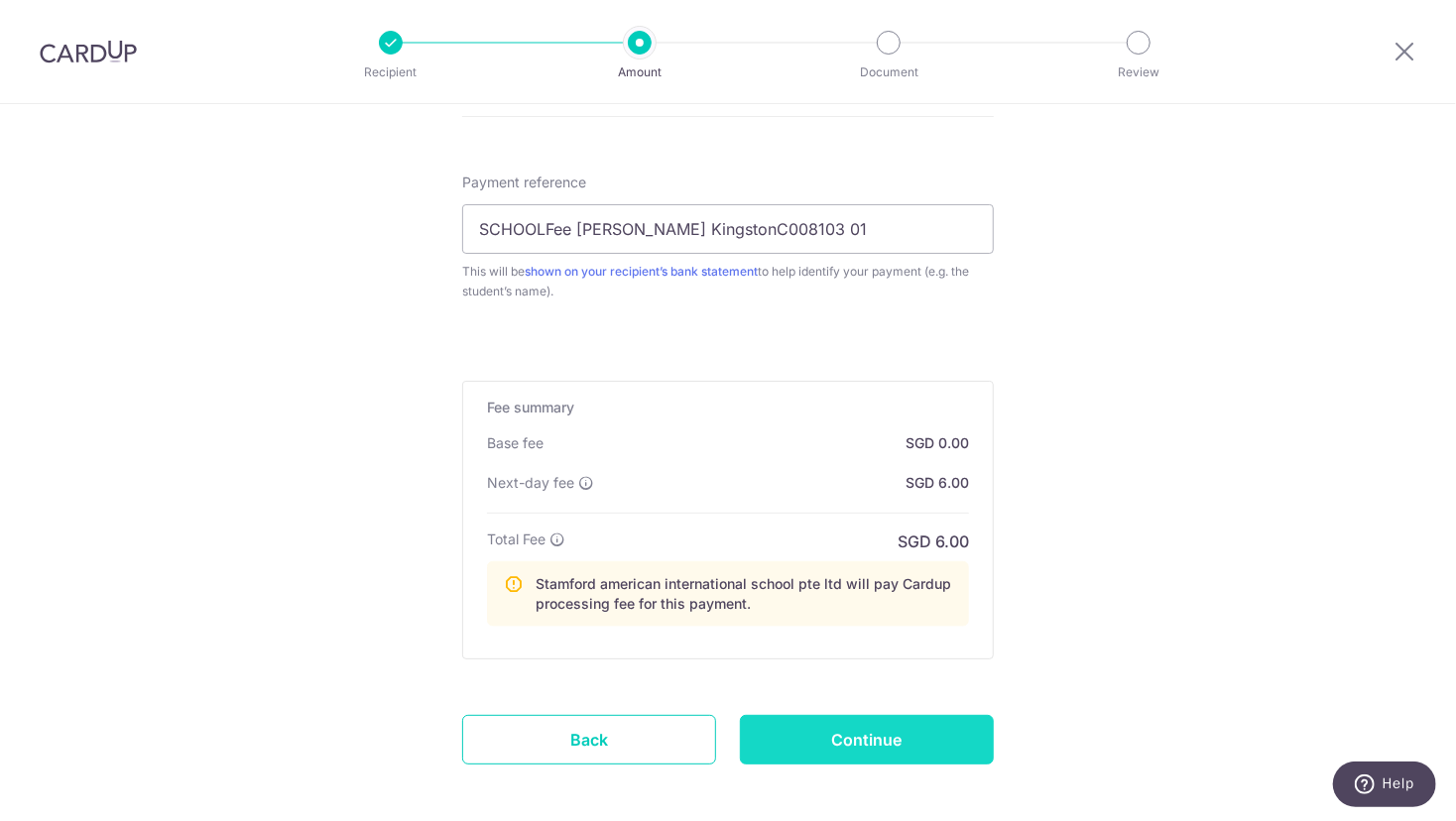 click on "Continue" at bounding box center (867, 740) 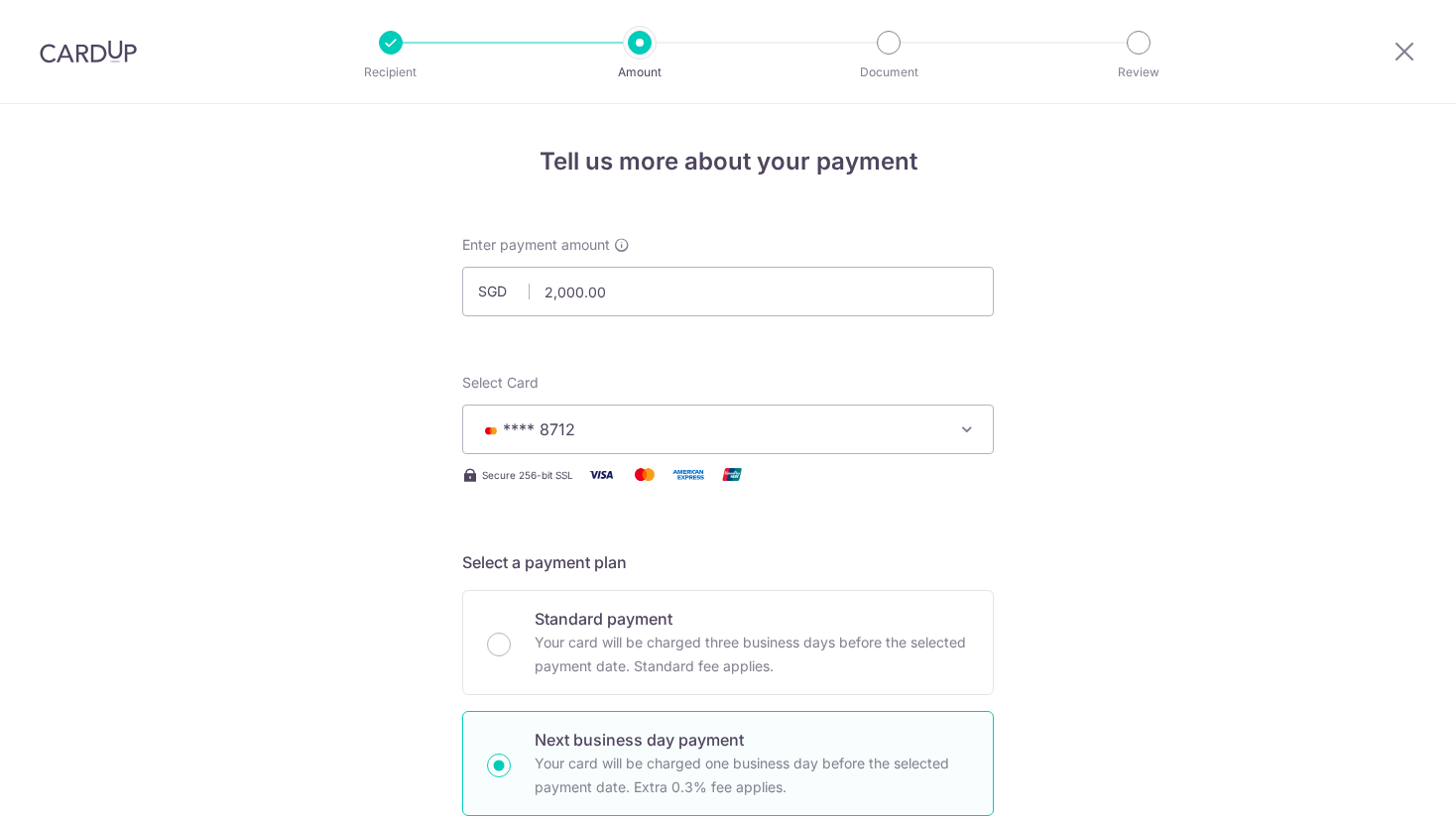 scroll, scrollTop: 0, scrollLeft: 0, axis: both 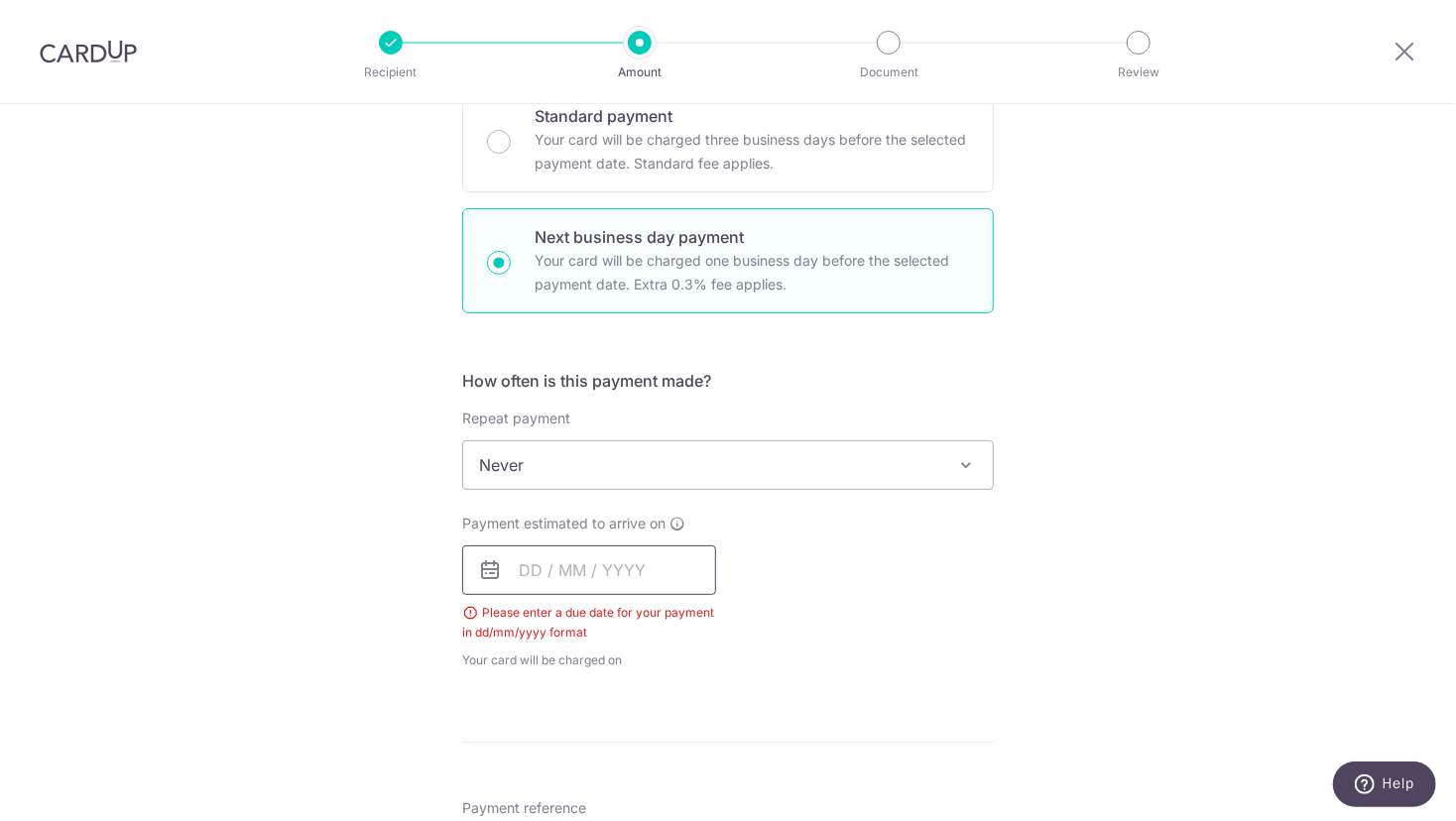 click at bounding box center [589, 570] 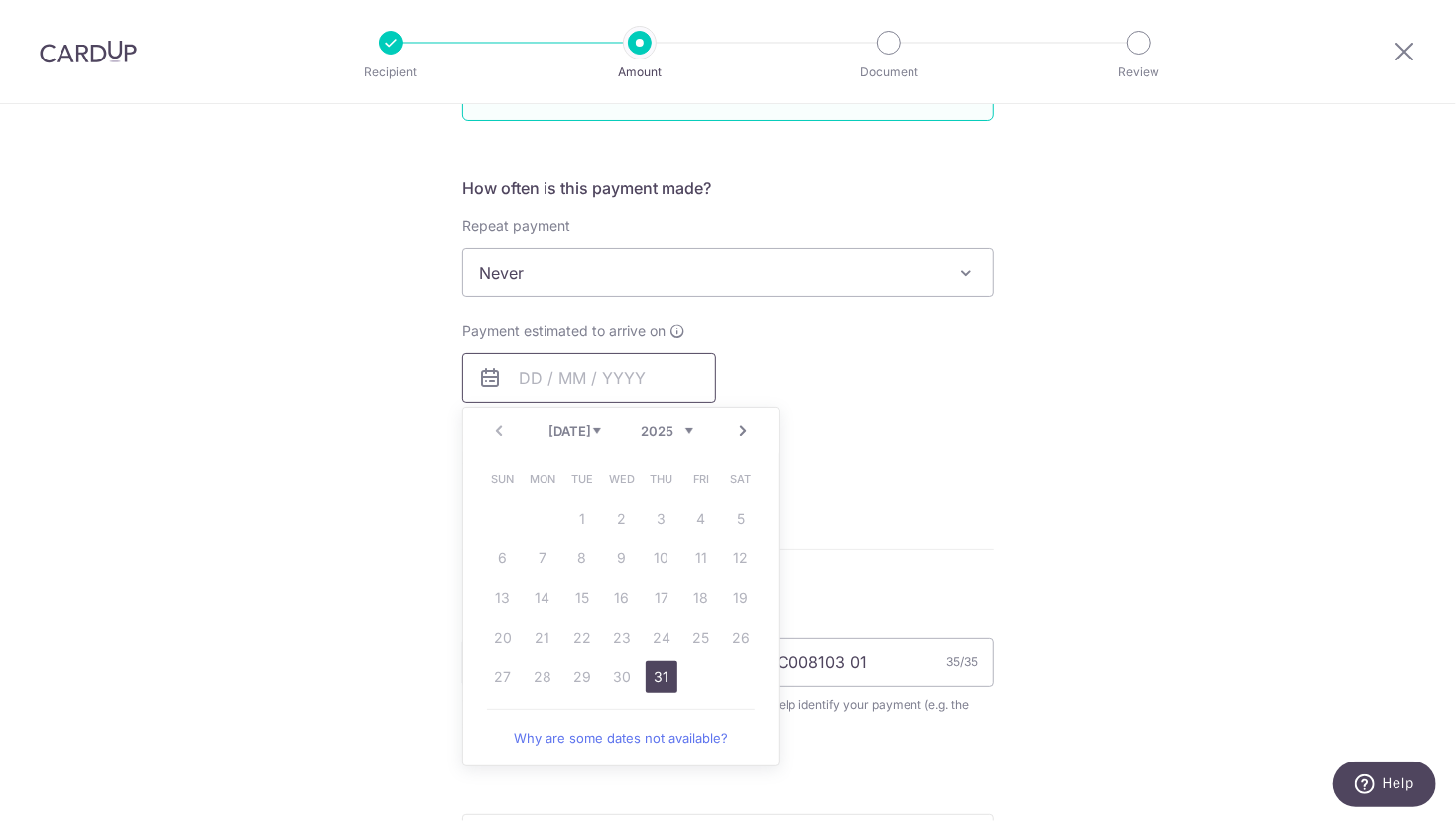 scroll, scrollTop: 715, scrollLeft: 0, axis: vertical 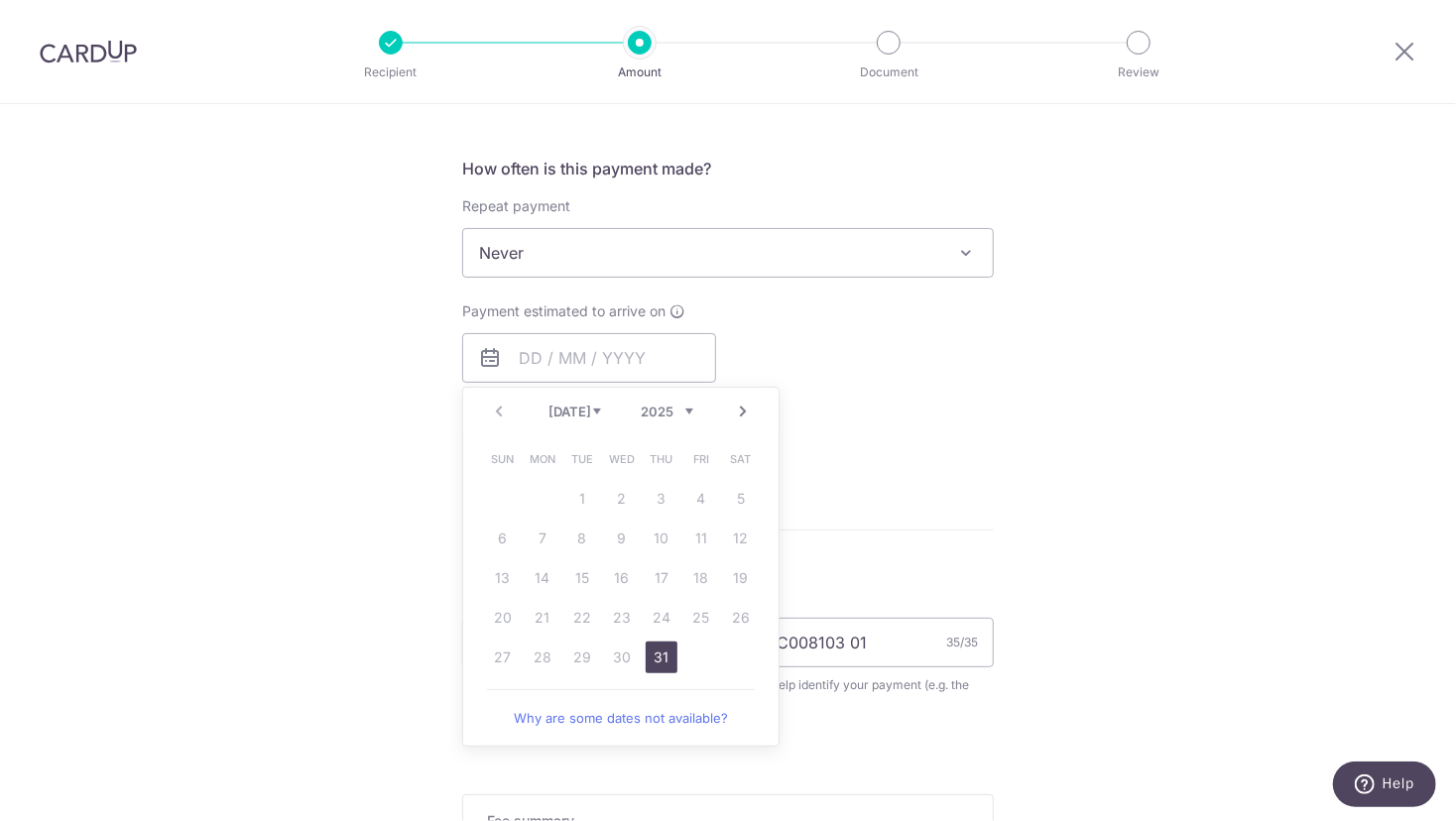click on "31" at bounding box center [662, 657] 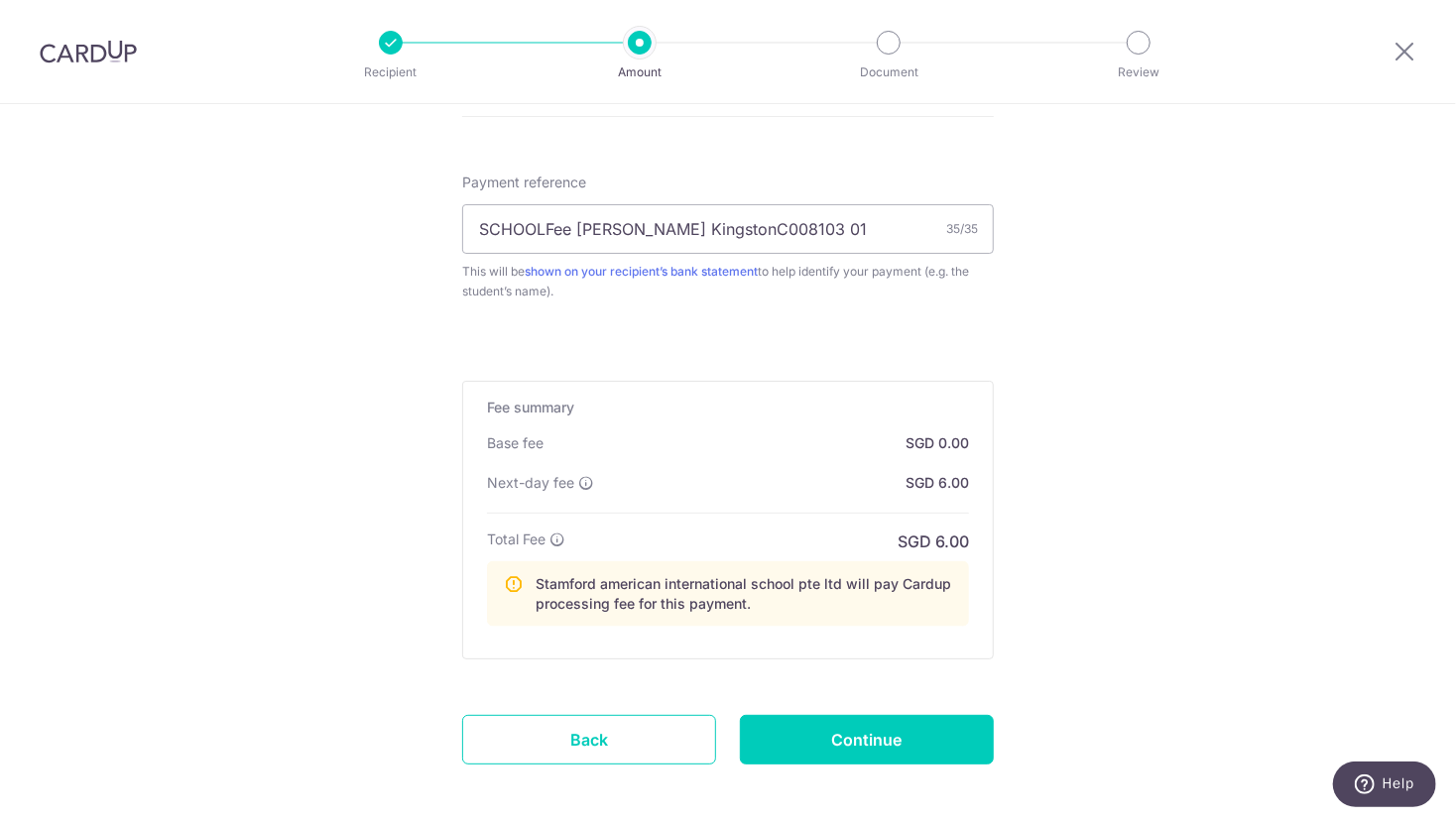 scroll, scrollTop: 1253, scrollLeft: 0, axis: vertical 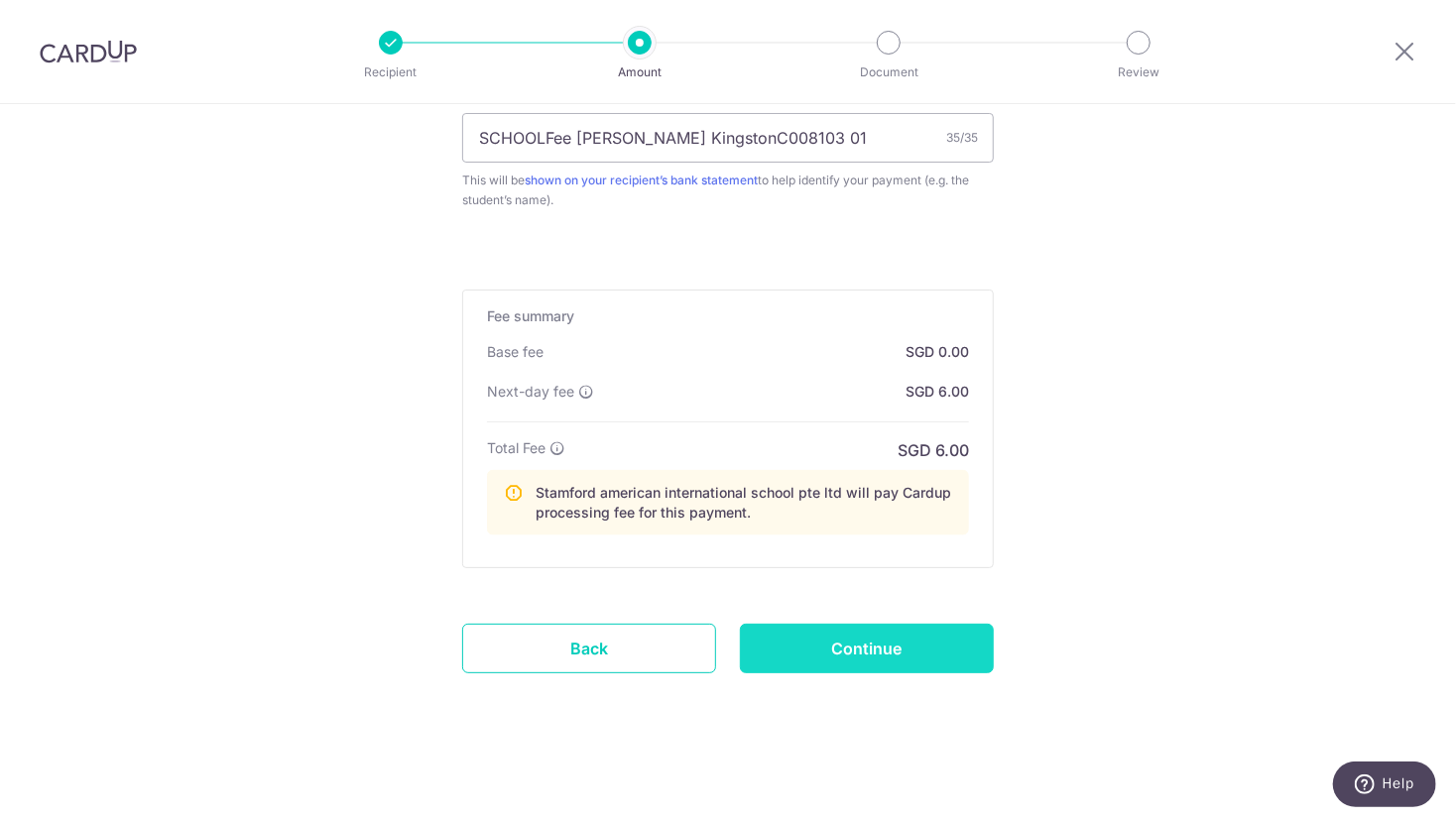 click on "Continue" at bounding box center (867, 648) 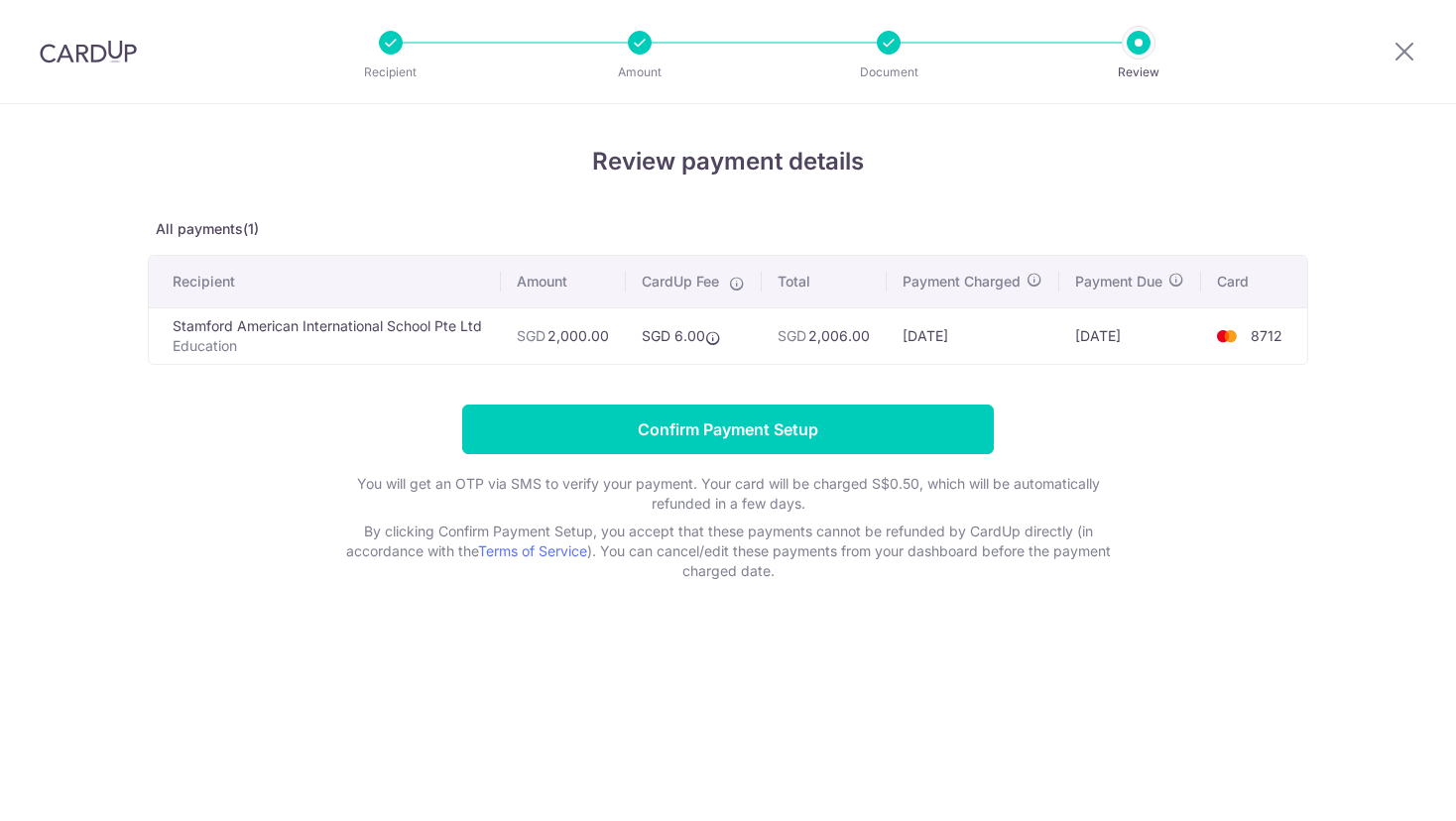scroll, scrollTop: 0, scrollLeft: 0, axis: both 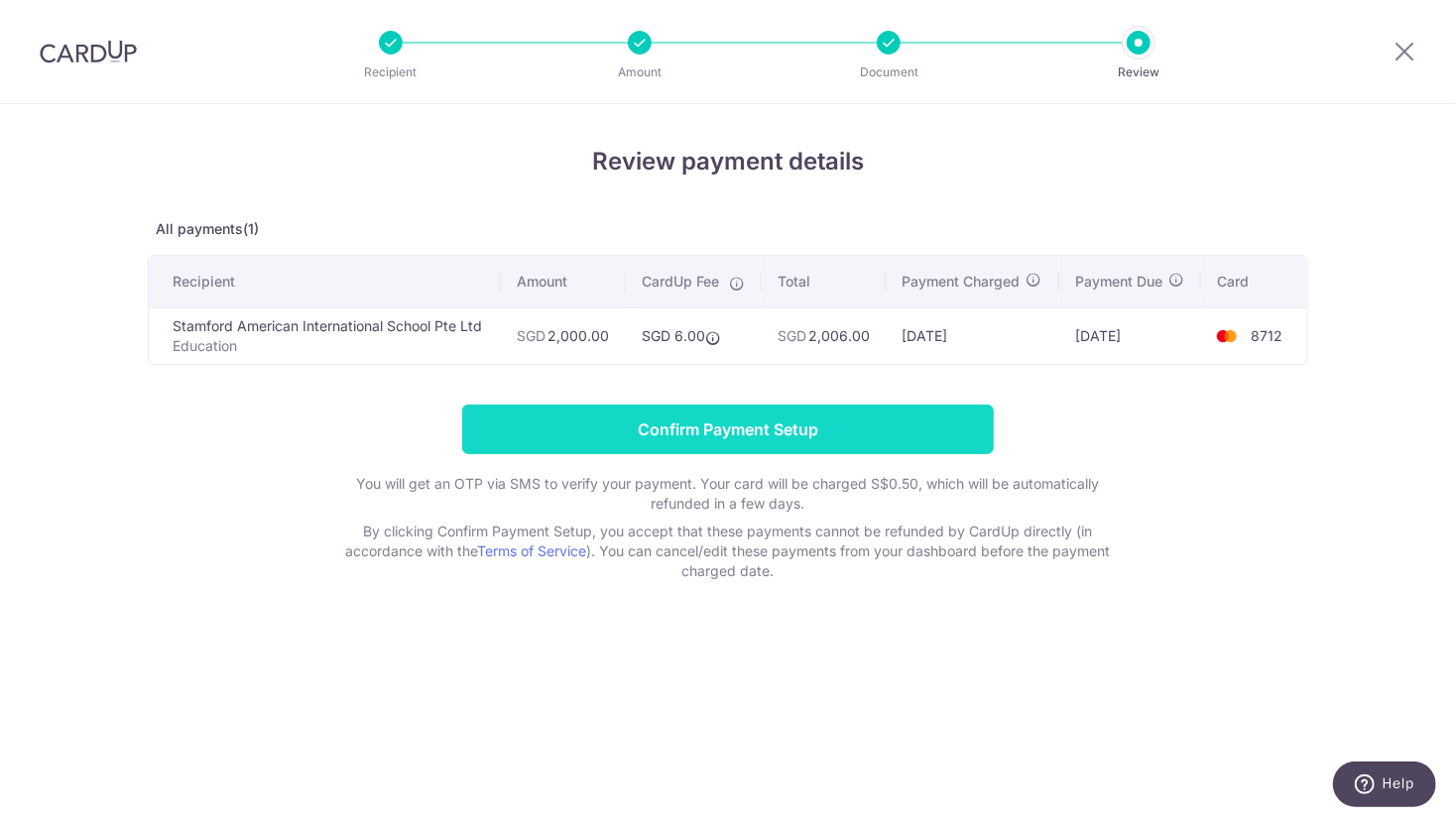 click on "Confirm Payment Setup" at bounding box center [728, 429] 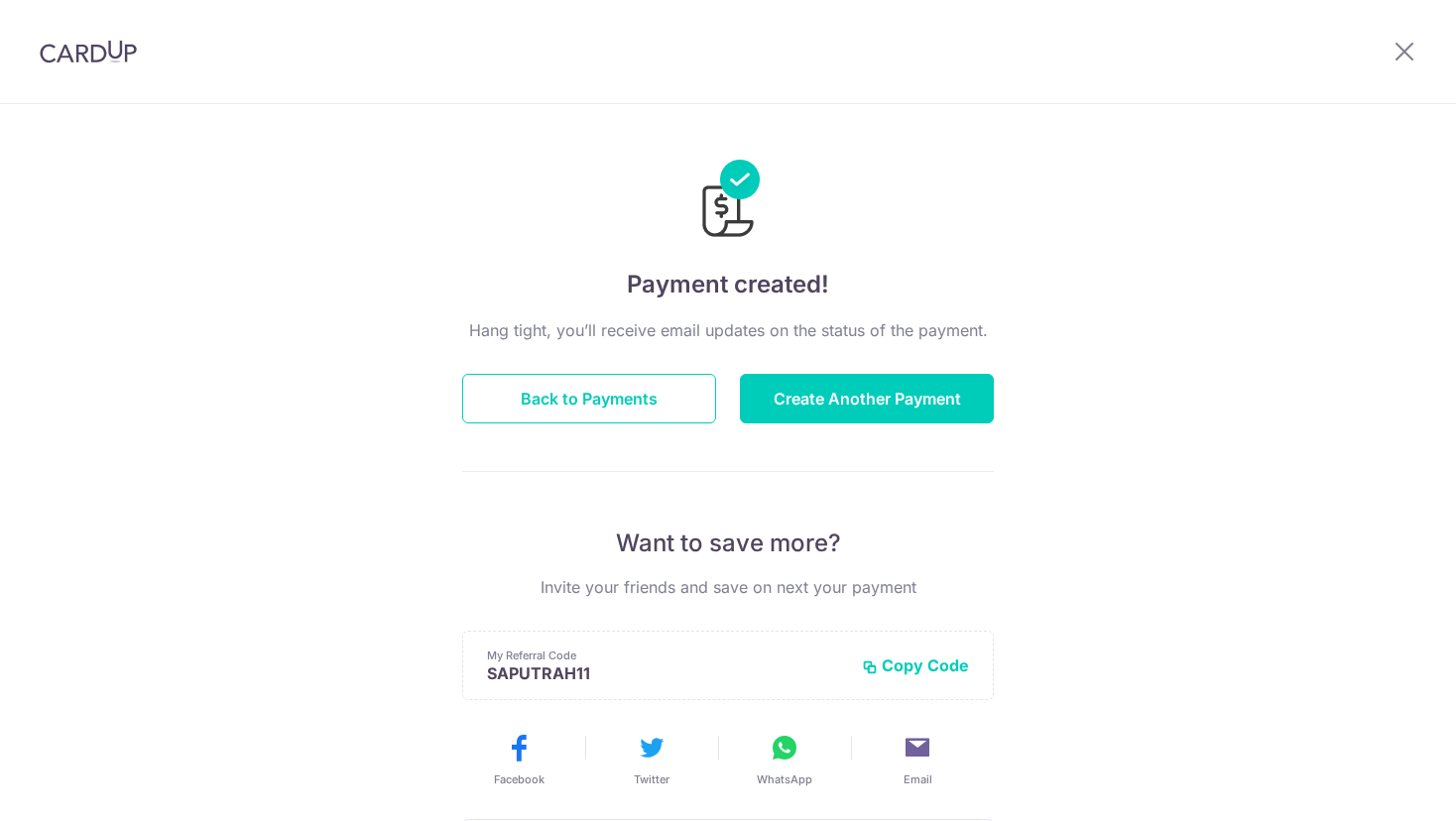 scroll, scrollTop: 0, scrollLeft: 0, axis: both 